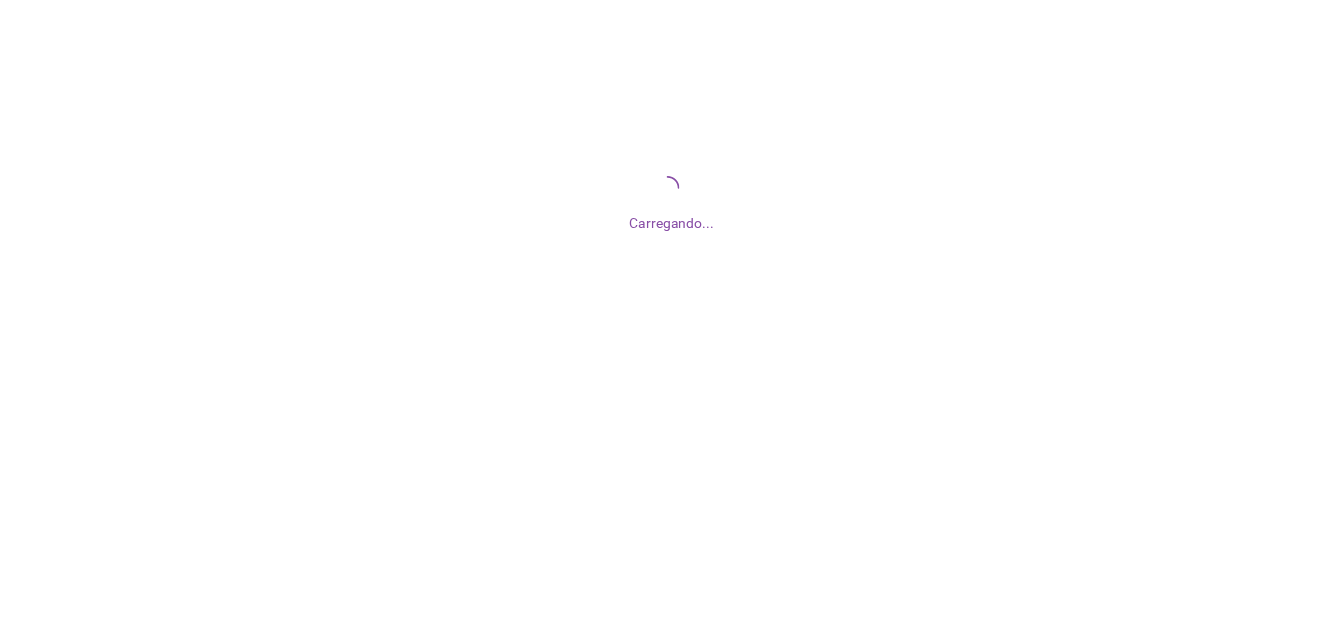 scroll, scrollTop: 0, scrollLeft: 0, axis: both 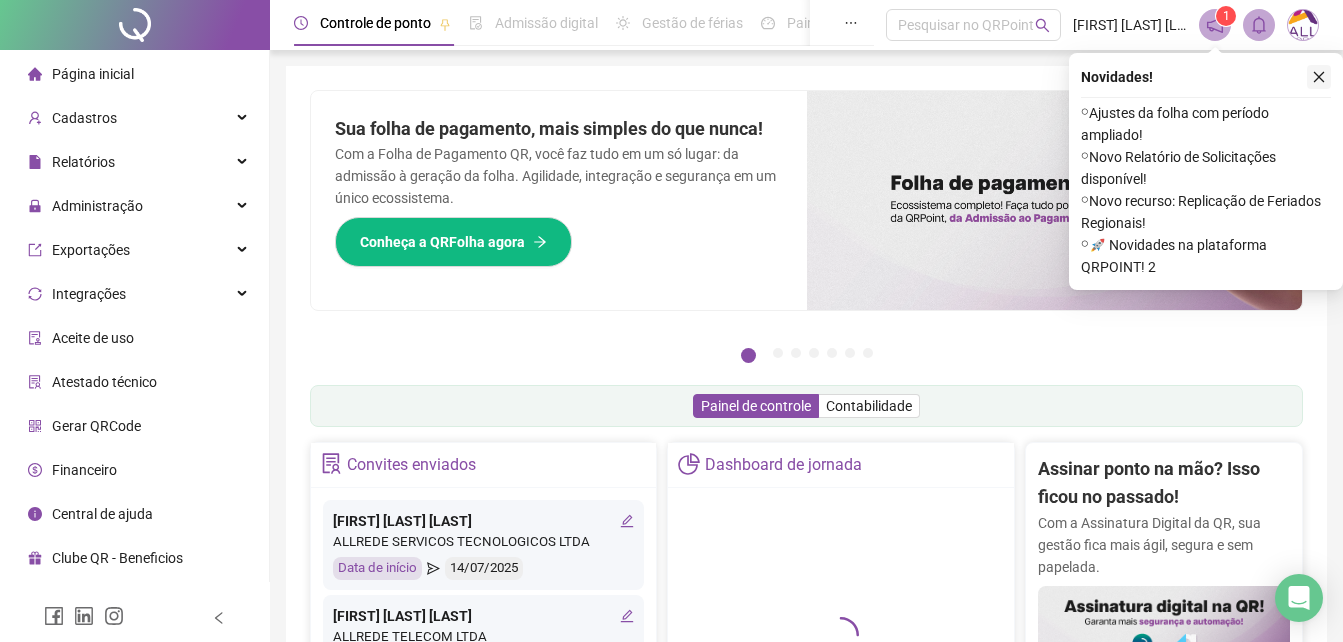click at bounding box center [1319, 77] 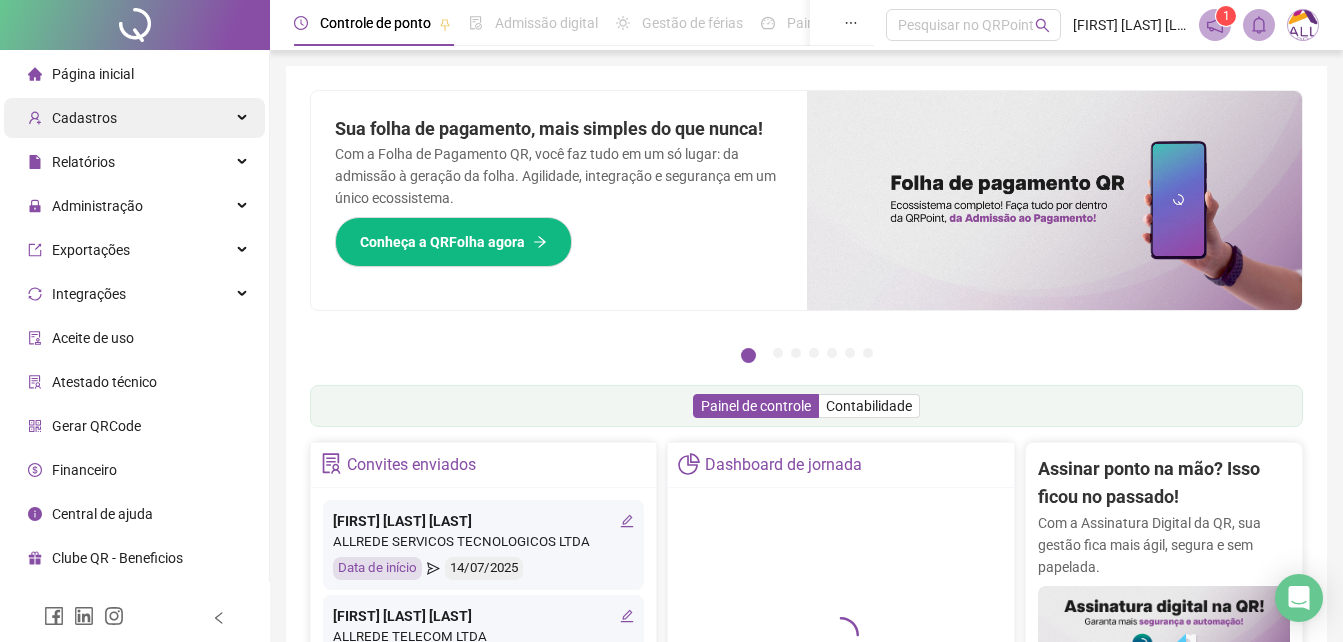 drag, startPoint x: 98, startPoint y: 109, endPoint x: 117, endPoint y: 123, distance: 23.600847 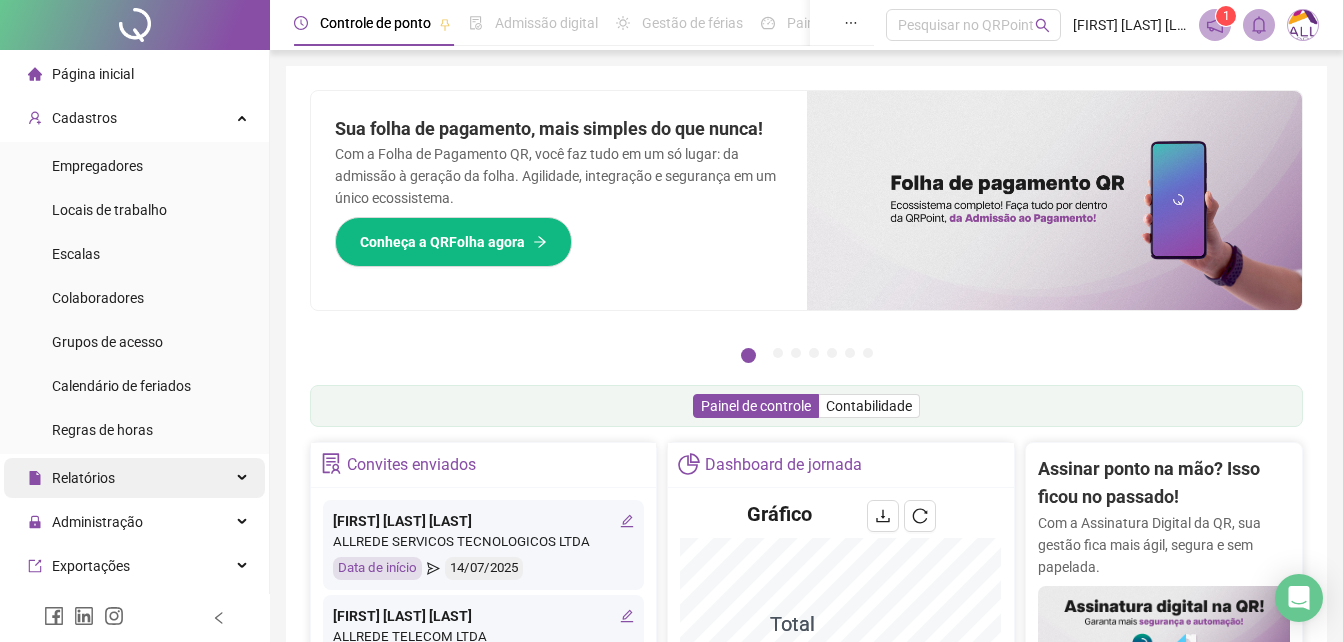 click on "Relatórios" at bounding box center [134, 478] 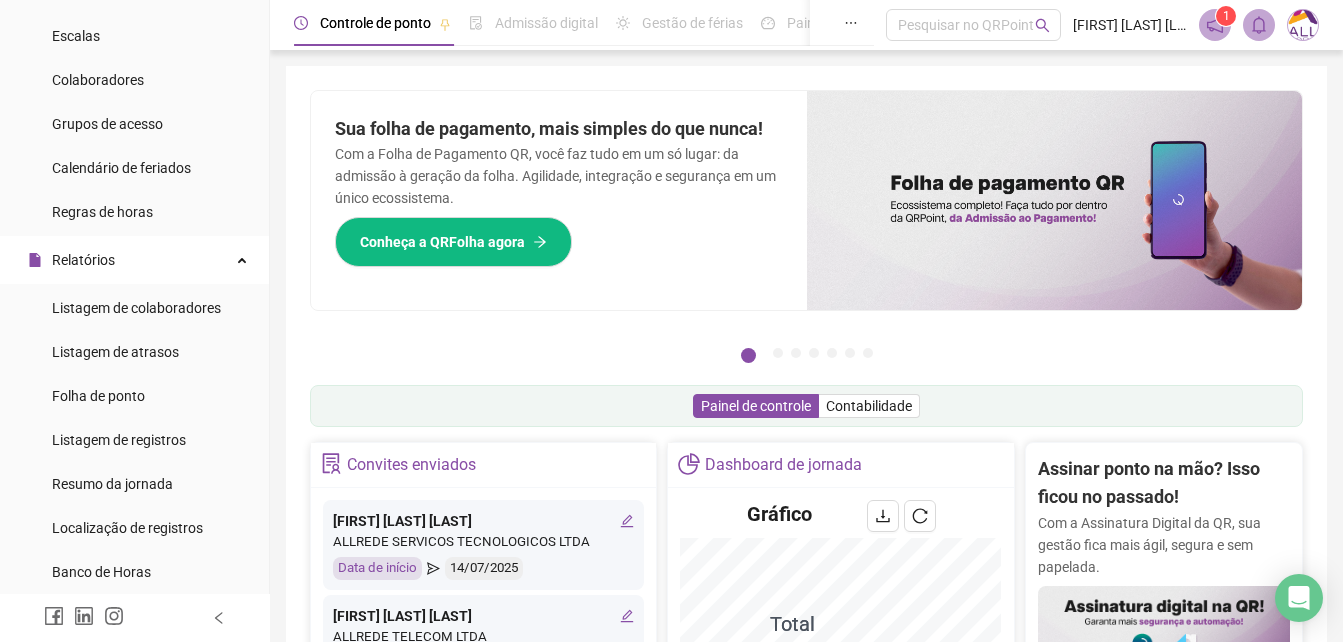 scroll, scrollTop: 300, scrollLeft: 0, axis: vertical 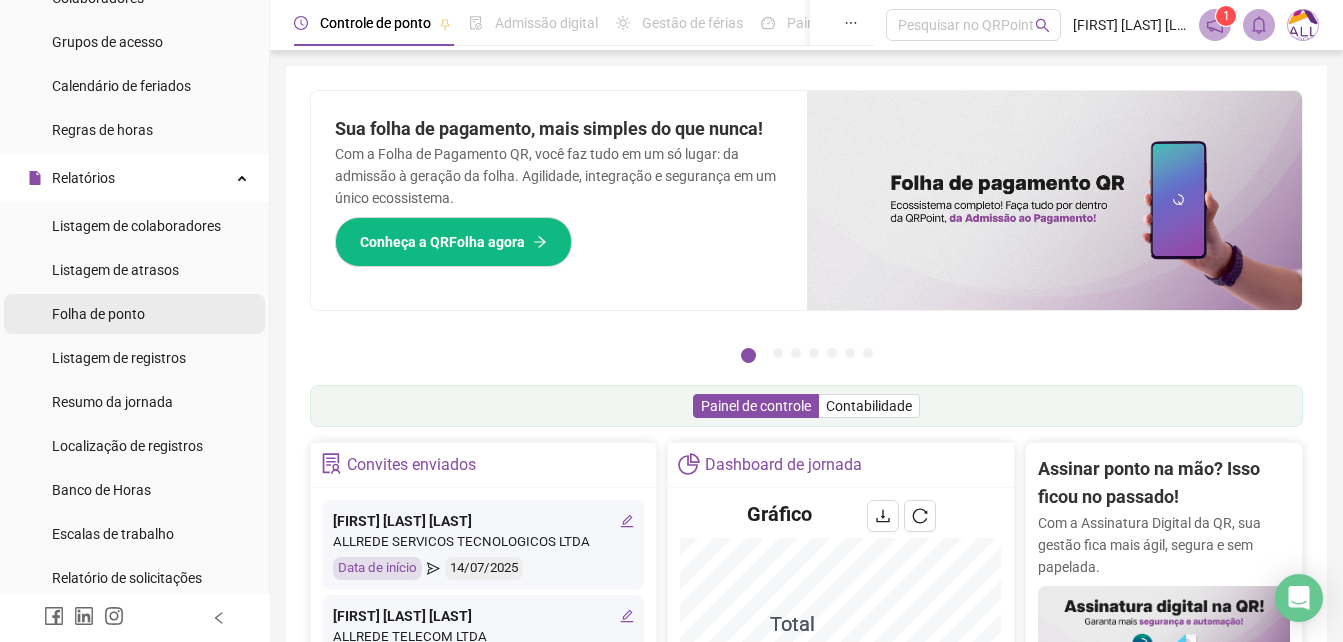 drag, startPoint x: 137, startPoint y: 314, endPoint x: 248, endPoint y: 320, distance: 111.16204 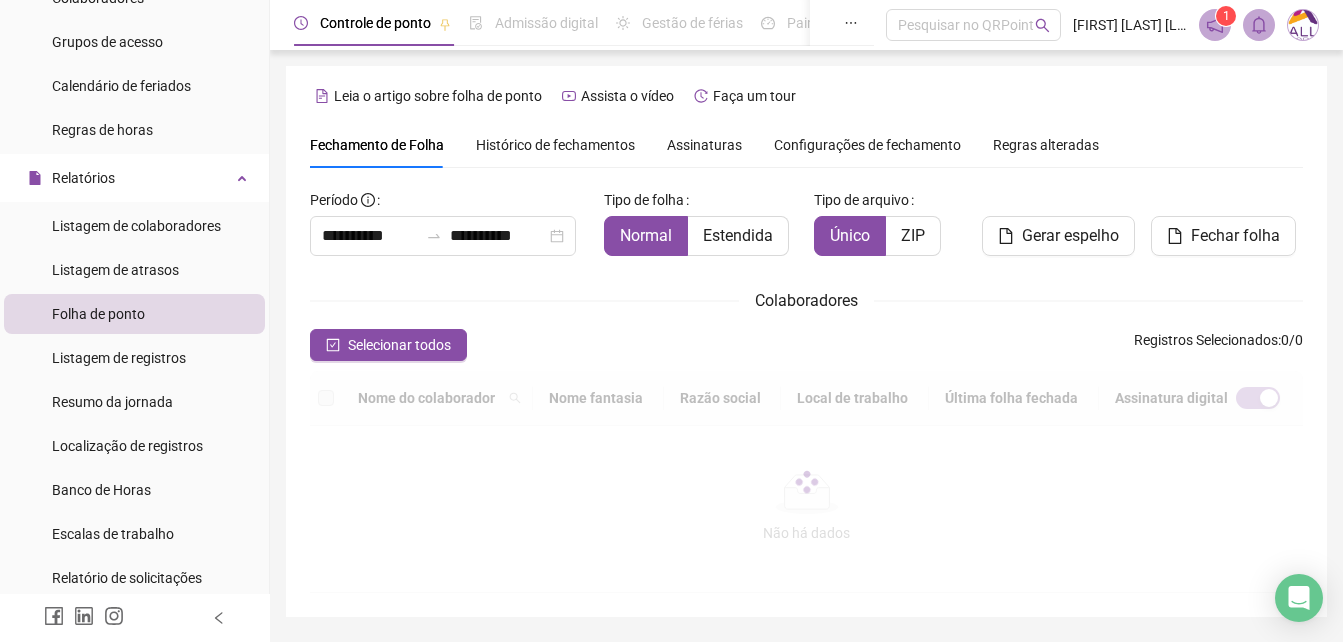 type on "**********" 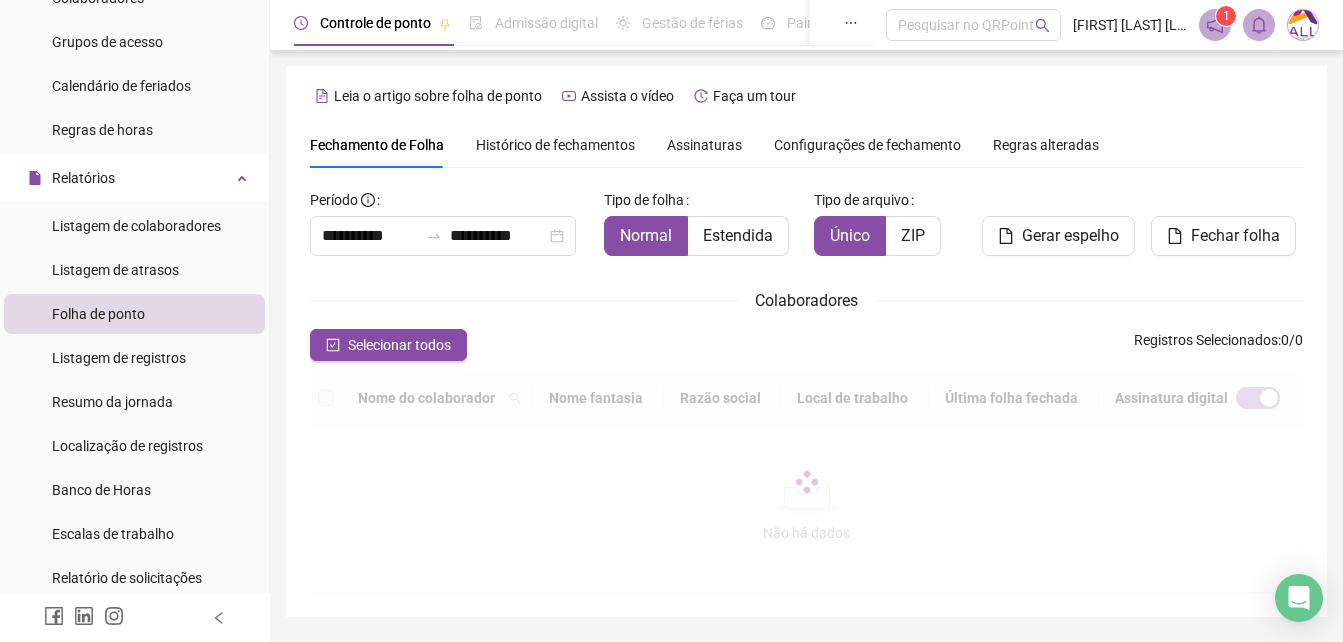 type on "**********" 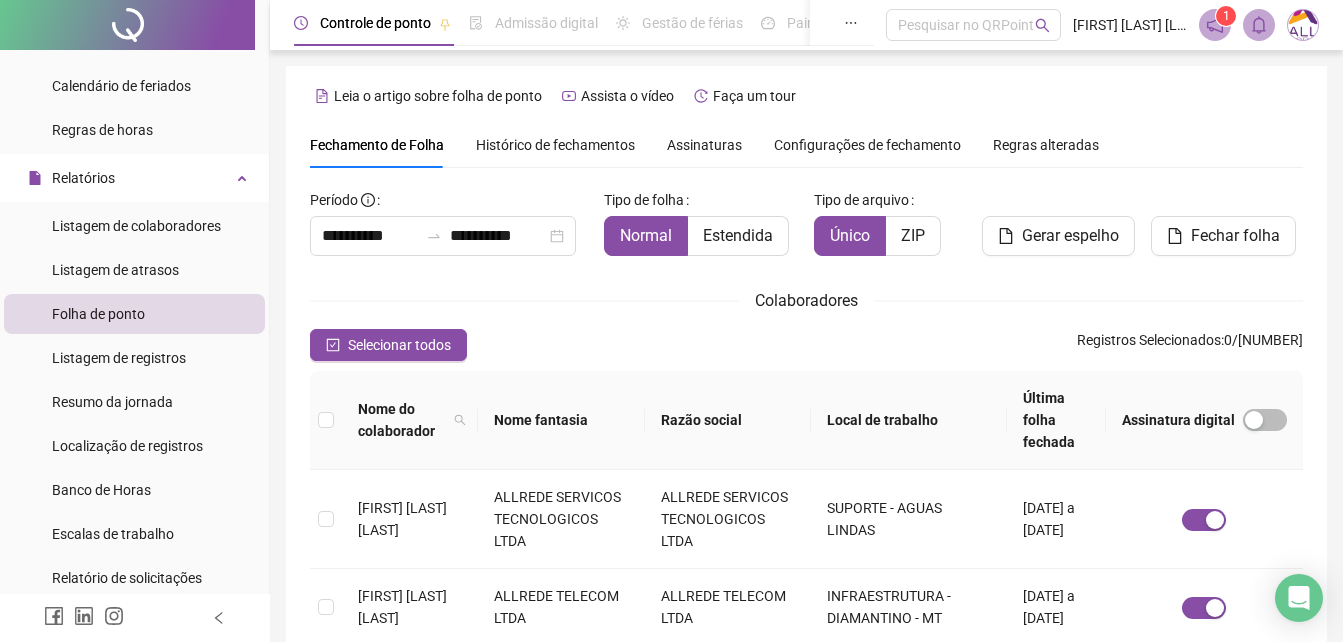 scroll, scrollTop: 89, scrollLeft: 0, axis: vertical 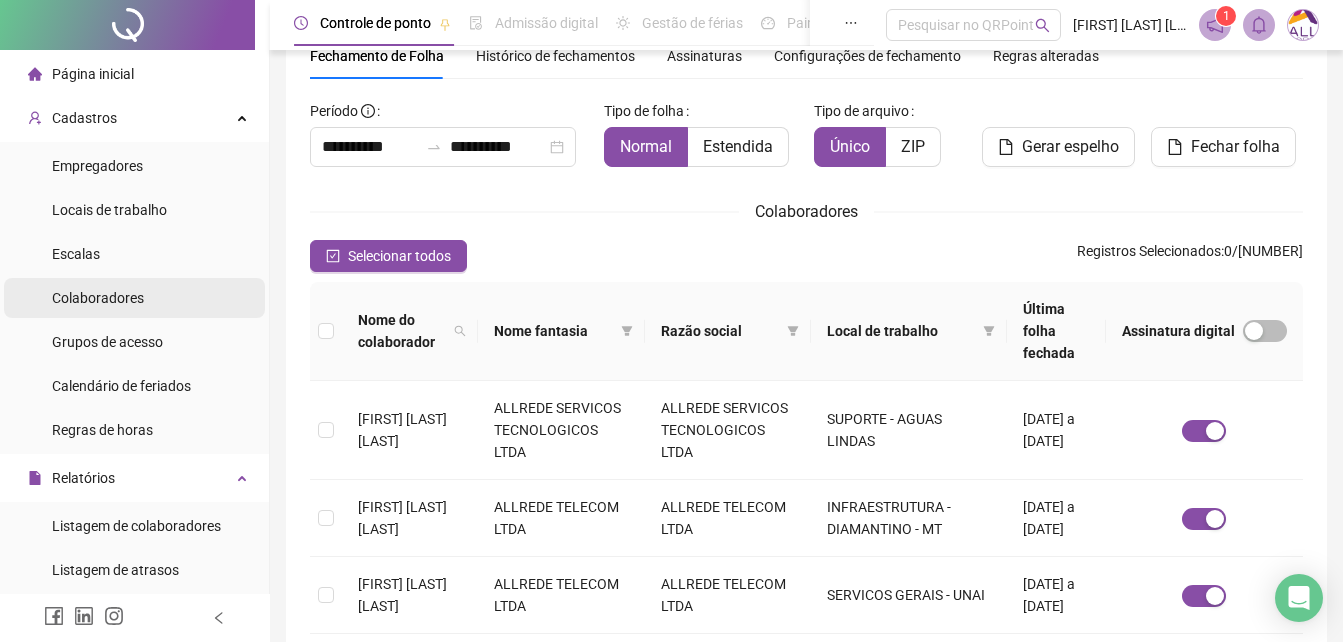 click on "Colaboradores" at bounding box center [134, 298] 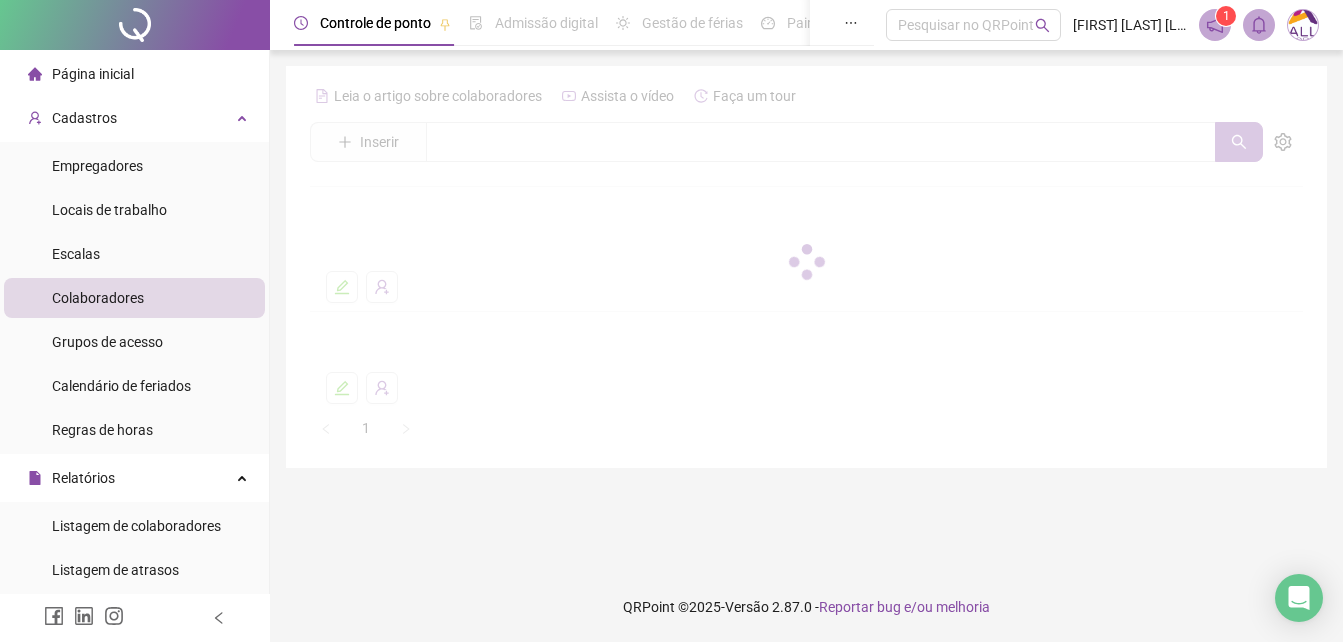 scroll, scrollTop: 0, scrollLeft: 0, axis: both 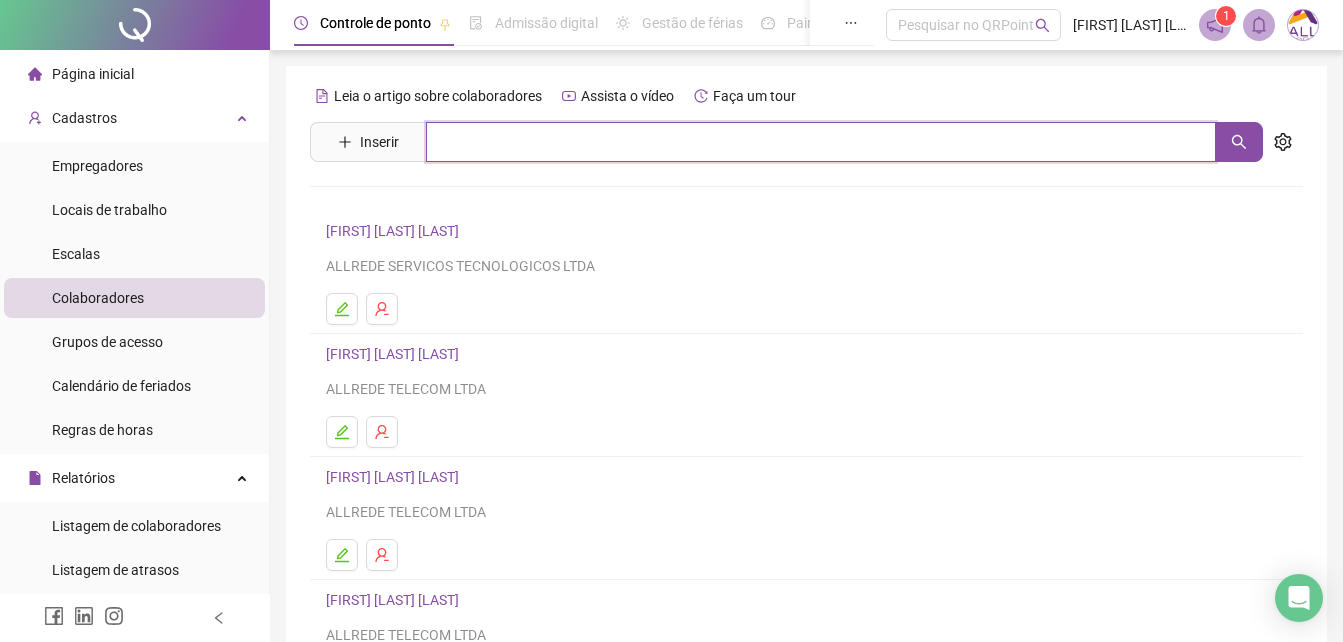 click at bounding box center [821, 142] 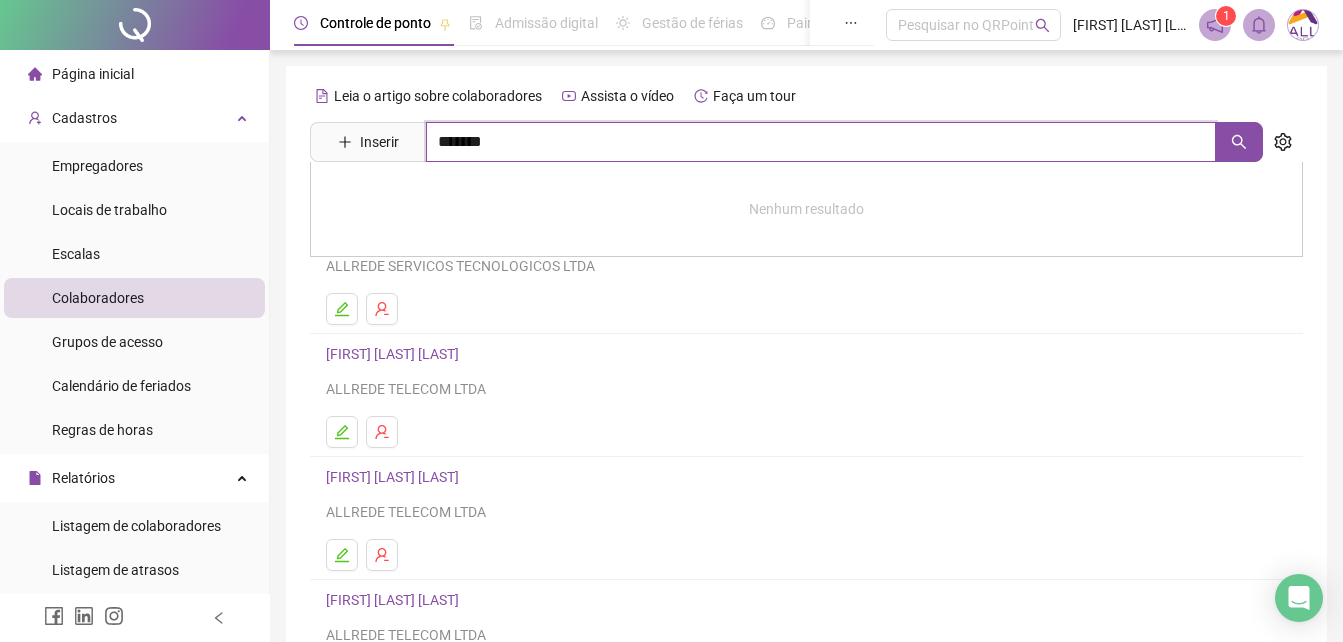 type on "*******" 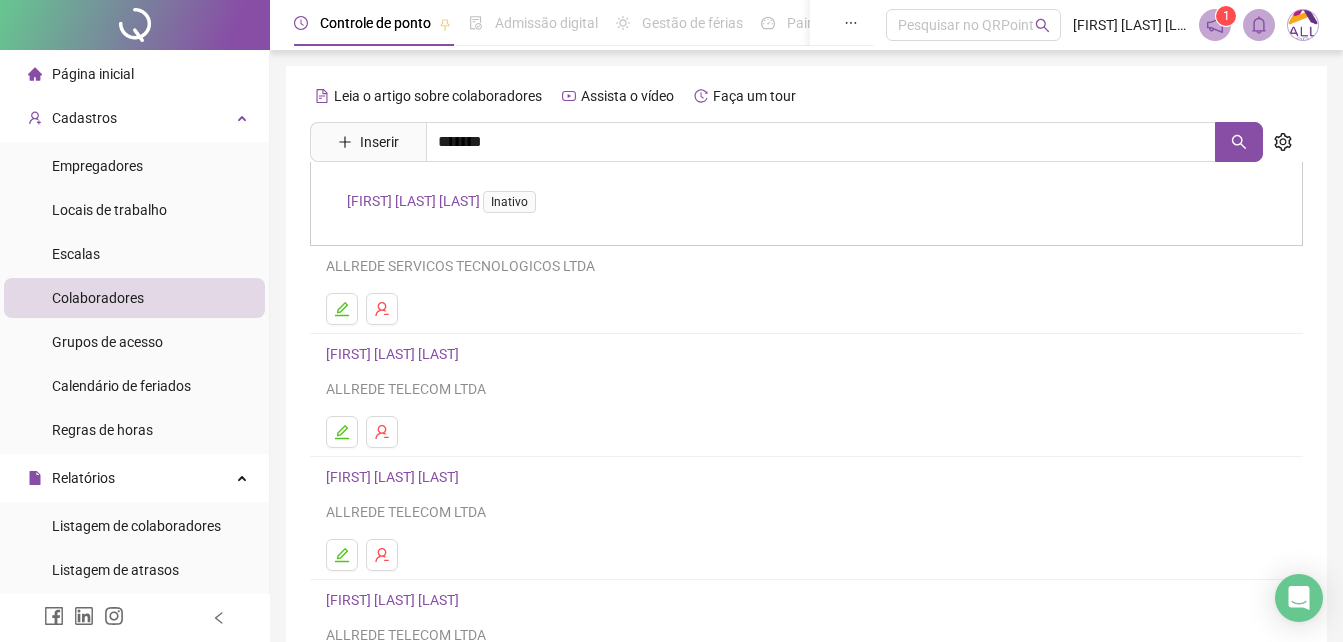 click on "[FIRST] [LAST] [LAST]   Inativo" at bounding box center (806, 204) 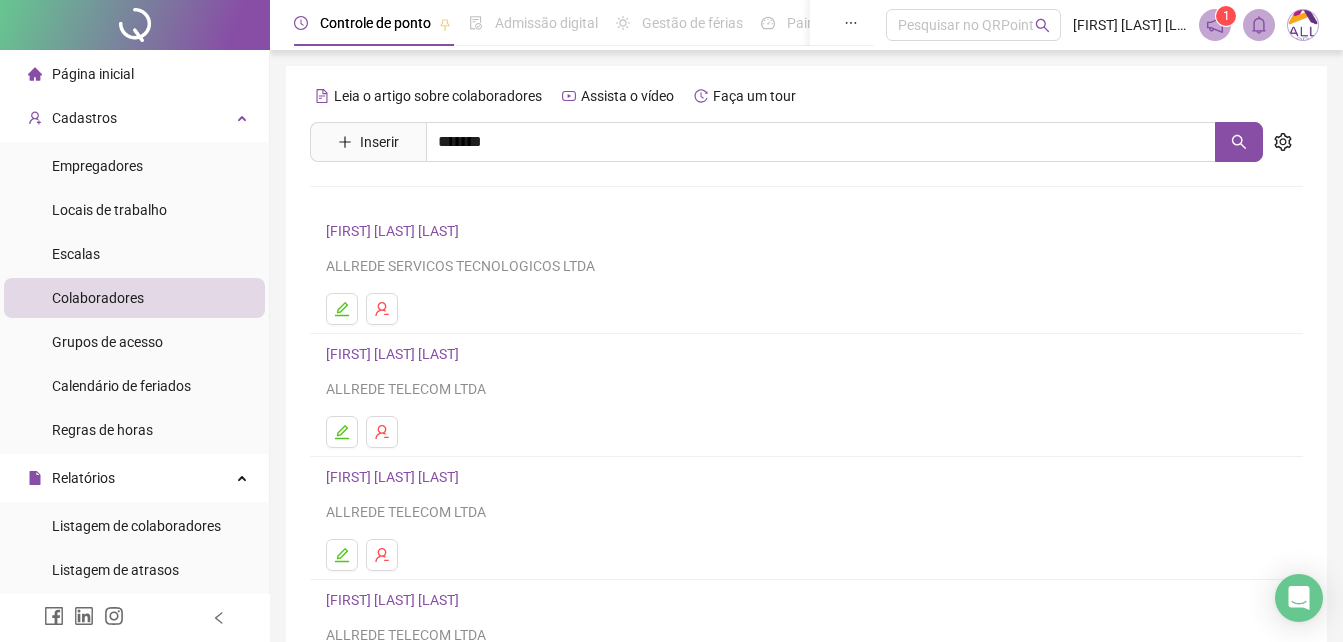 click on "Leia o artigo sobre colaboradores Assista o vídeo Faça um tour Inserir ******* [FIRST] [LAST]   Inativo [FIRST] [LAST]    ALLREDE SERVICOS TECNOLOGICOS LTDA [FIRST] [LAST]    ALLREDE TELECOM LTDA [FIRST] [LAST]    ALLREDE TELECOM LTDA [FIRST] [LAST]    ALLREDE TELECOM LTDA [FIRST] [LAST]    ALLREDE SERVICOS TECNOLOGICOS LTDA 1 2 3 4 5 ••• 240" at bounding box center (806, 468) 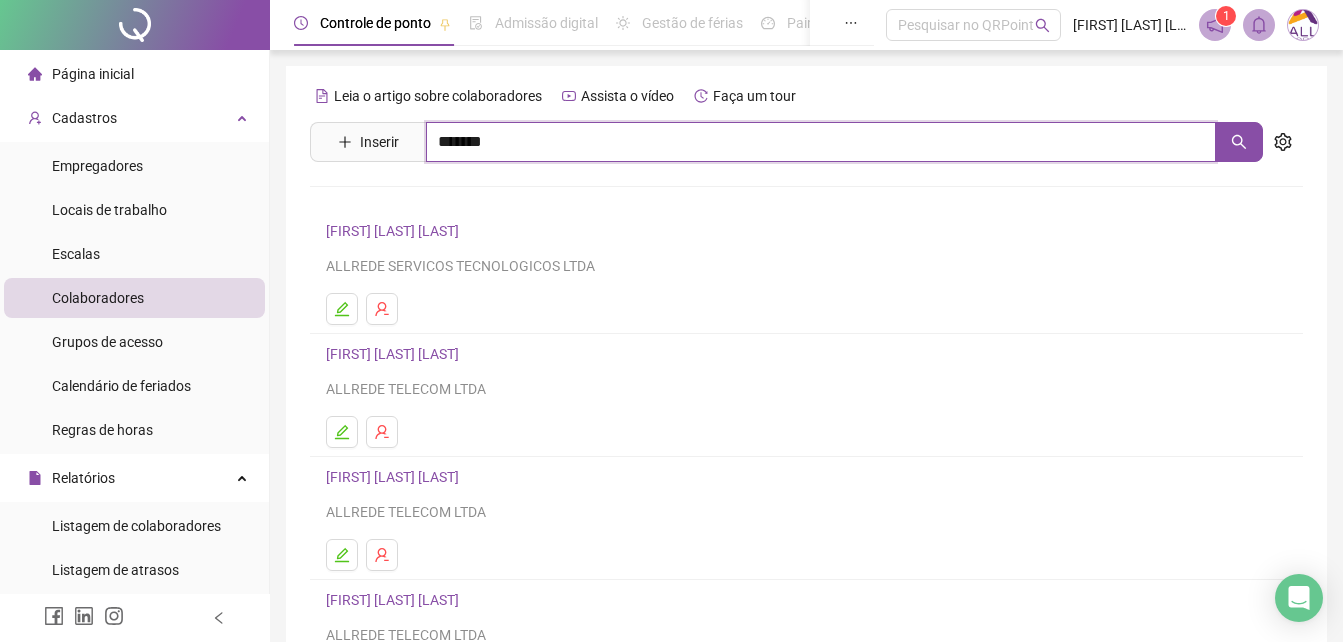 click on "*******" at bounding box center [821, 142] 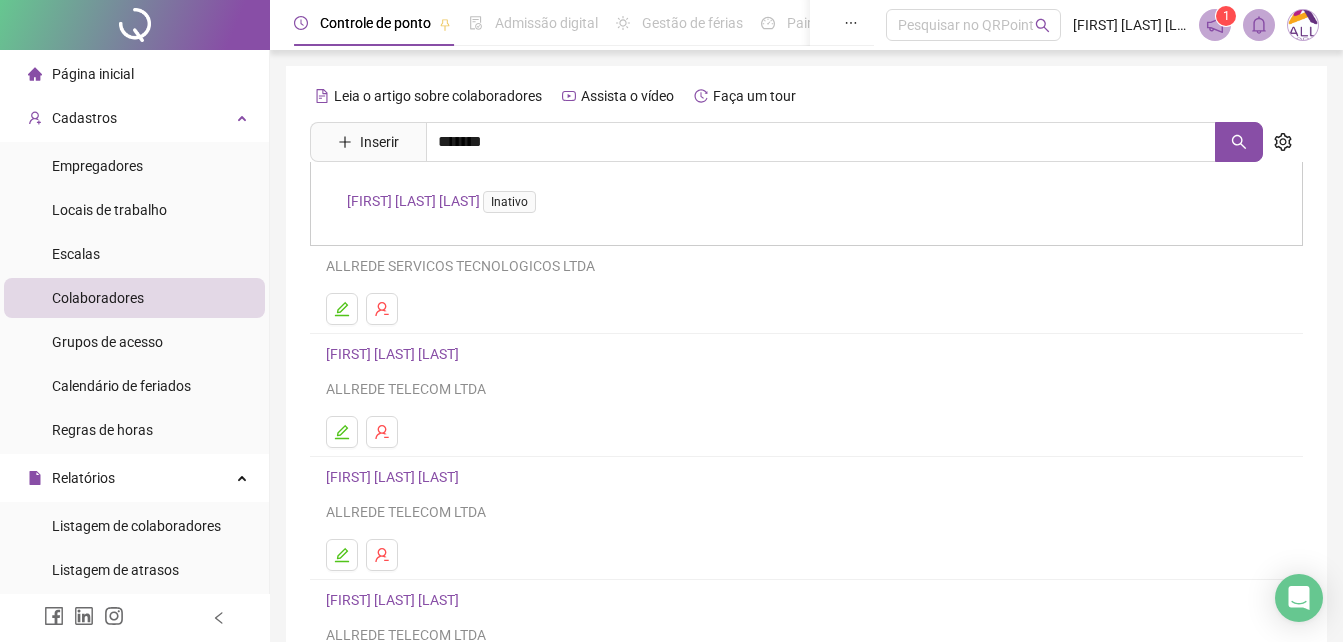 click on "[FIRST] [LAST] [LAST]   Inativo" at bounding box center [445, 201] 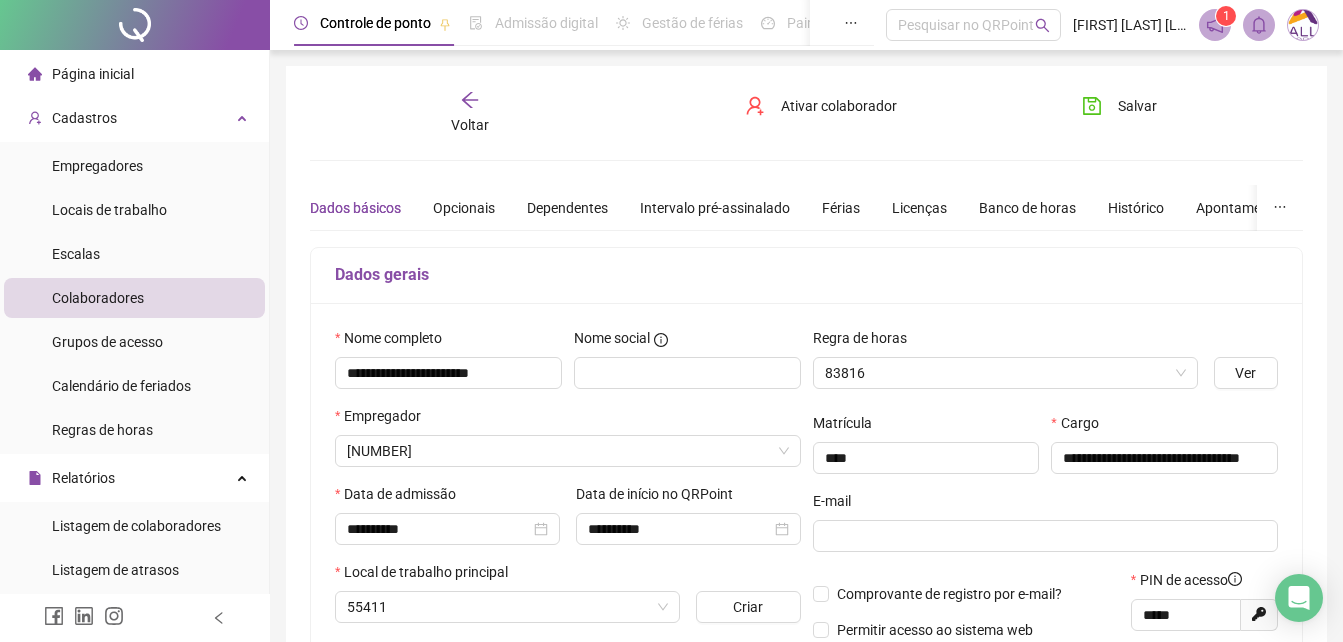 type on "**********" 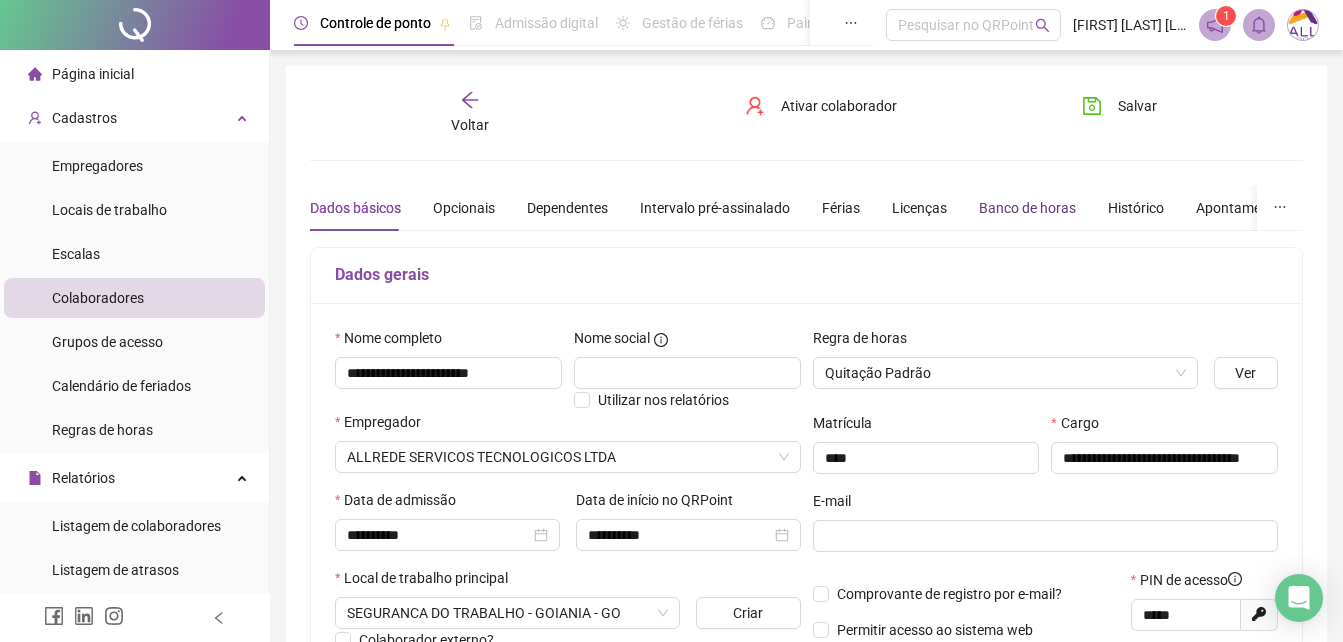 drag, startPoint x: 1035, startPoint y: 200, endPoint x: 1046, endPoint y: 208, distance: 13.601471 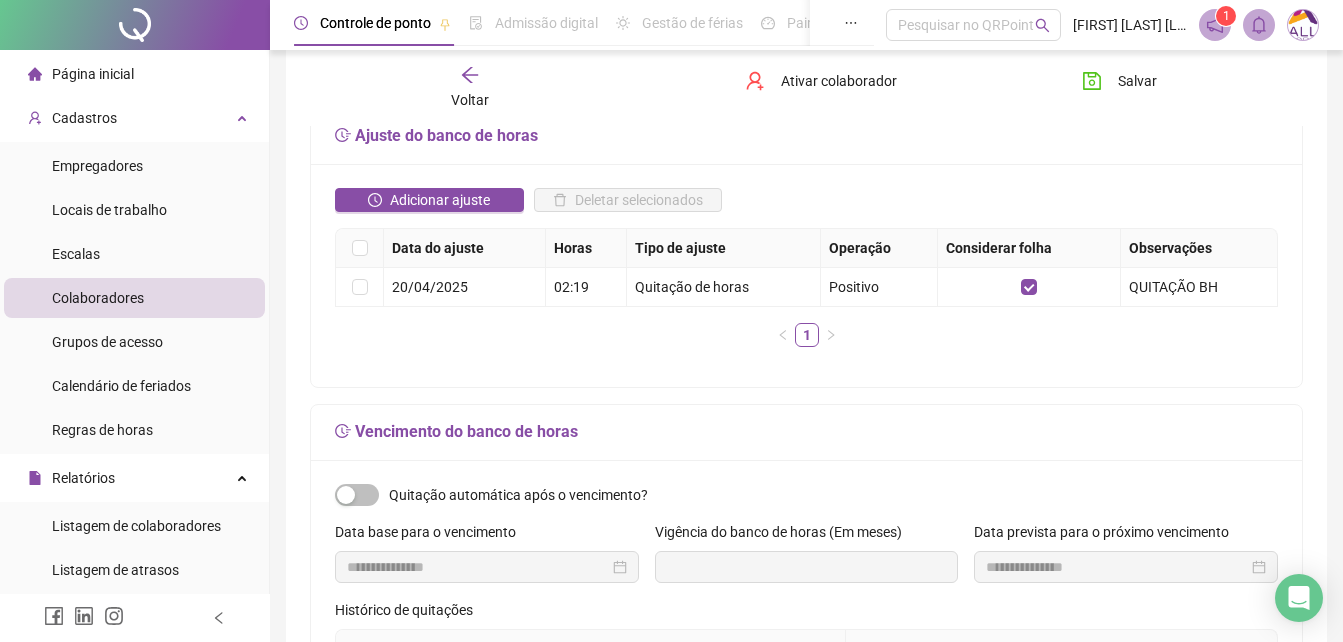 scroll, scrollTop: 400, scrollLeft: 0, axis: vertical 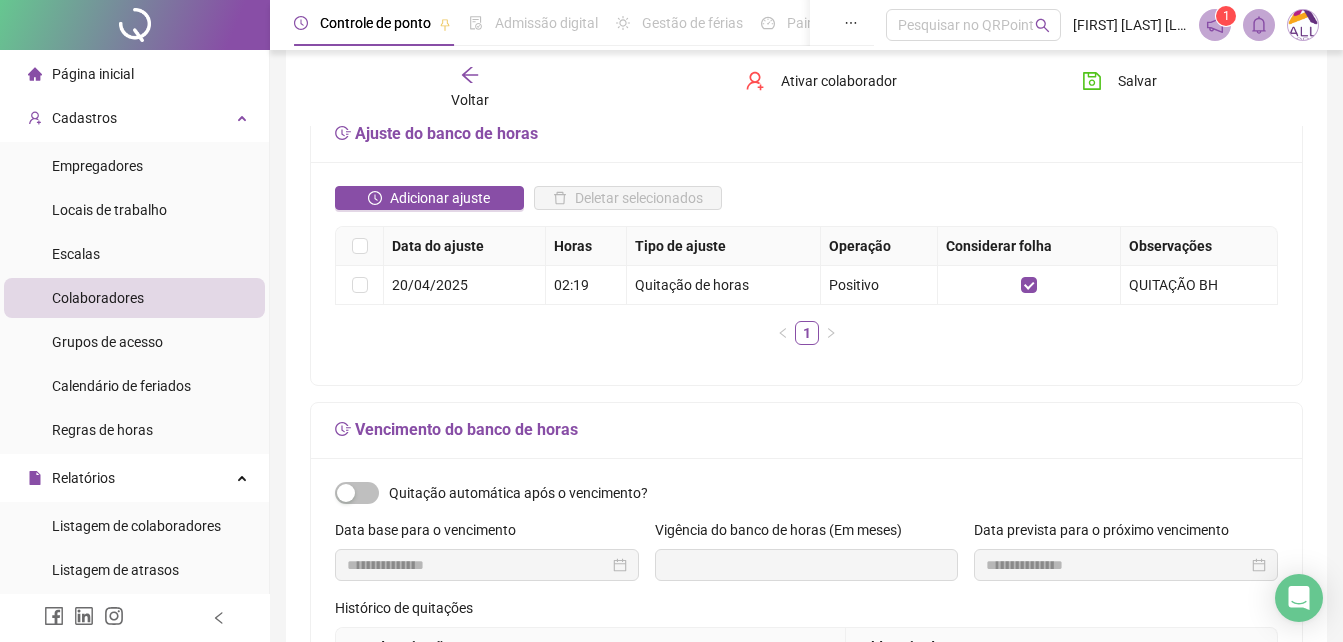 drag, startPoint x: 944, startPoint y: 376, endPoint x: 939, endPoint y: 363, distance: 13.928389 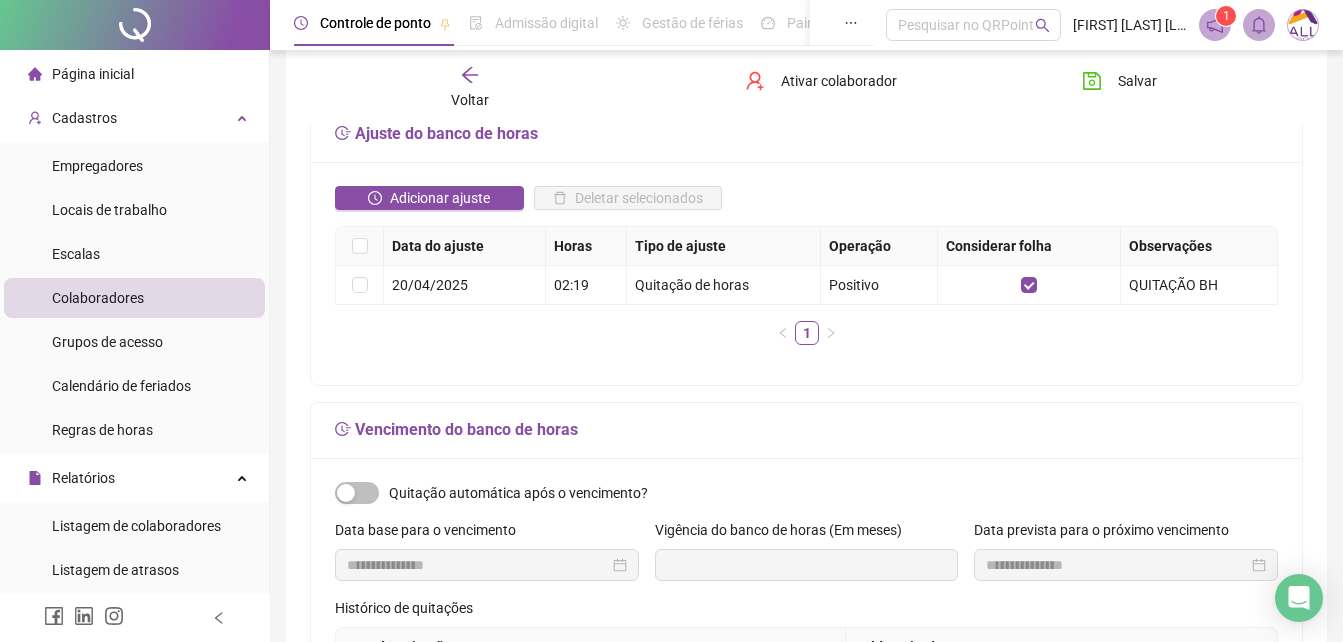 click on "Vencimento do banco de horas" at bounding box center (806, 431) 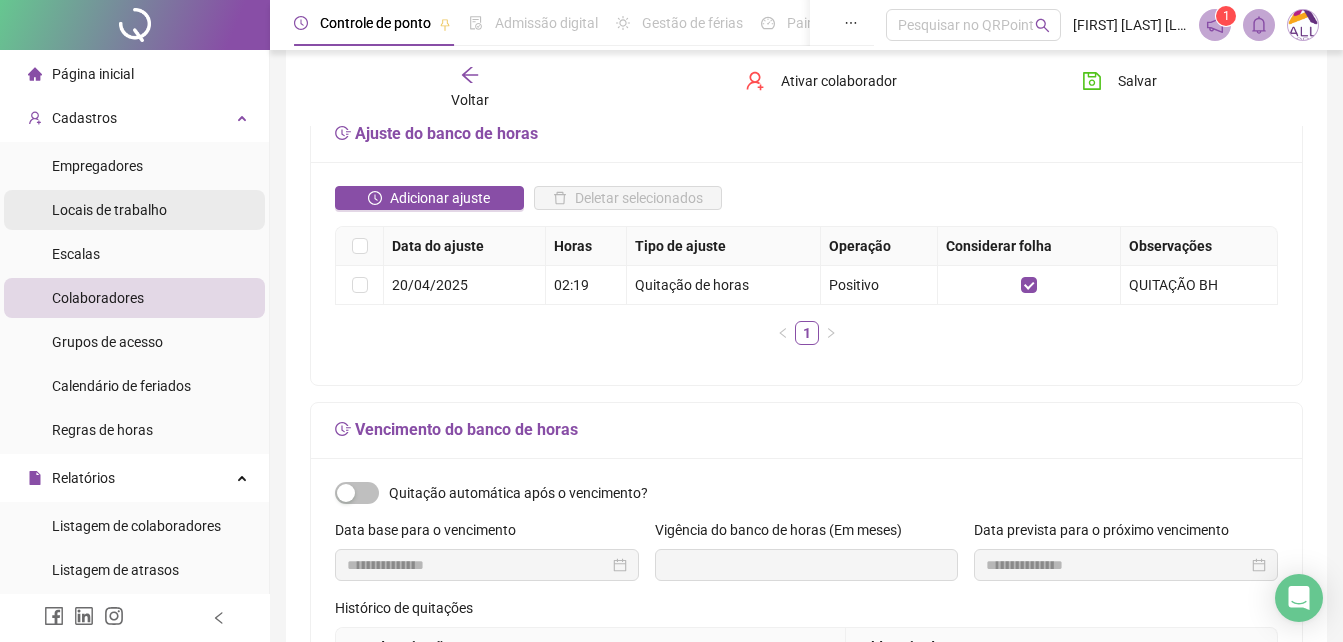 click on "Locais de trabalho" at bounding box center [109, 210] 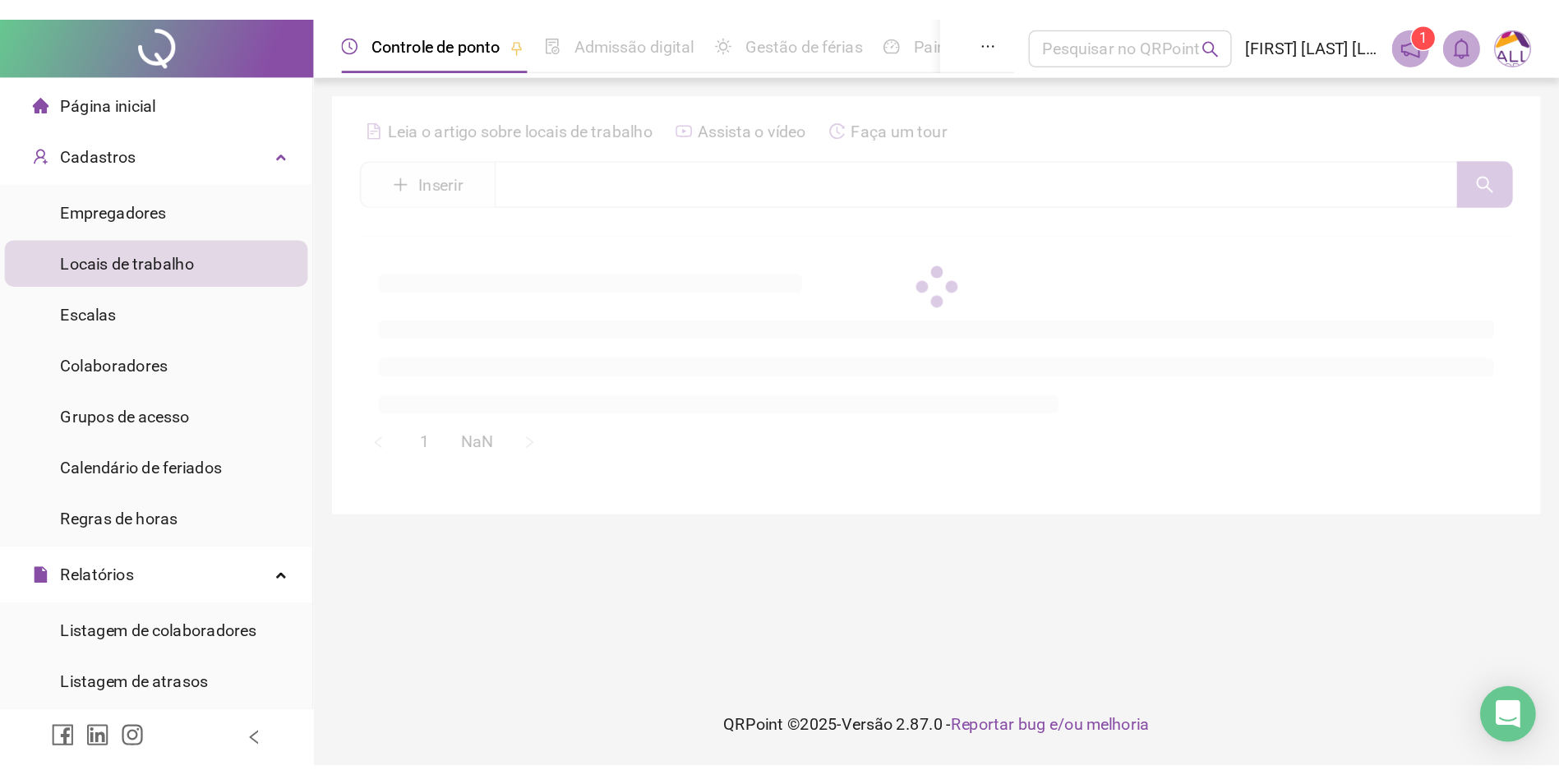 scroll, scrollTop: 0, scrollLeft: 0, axis: both 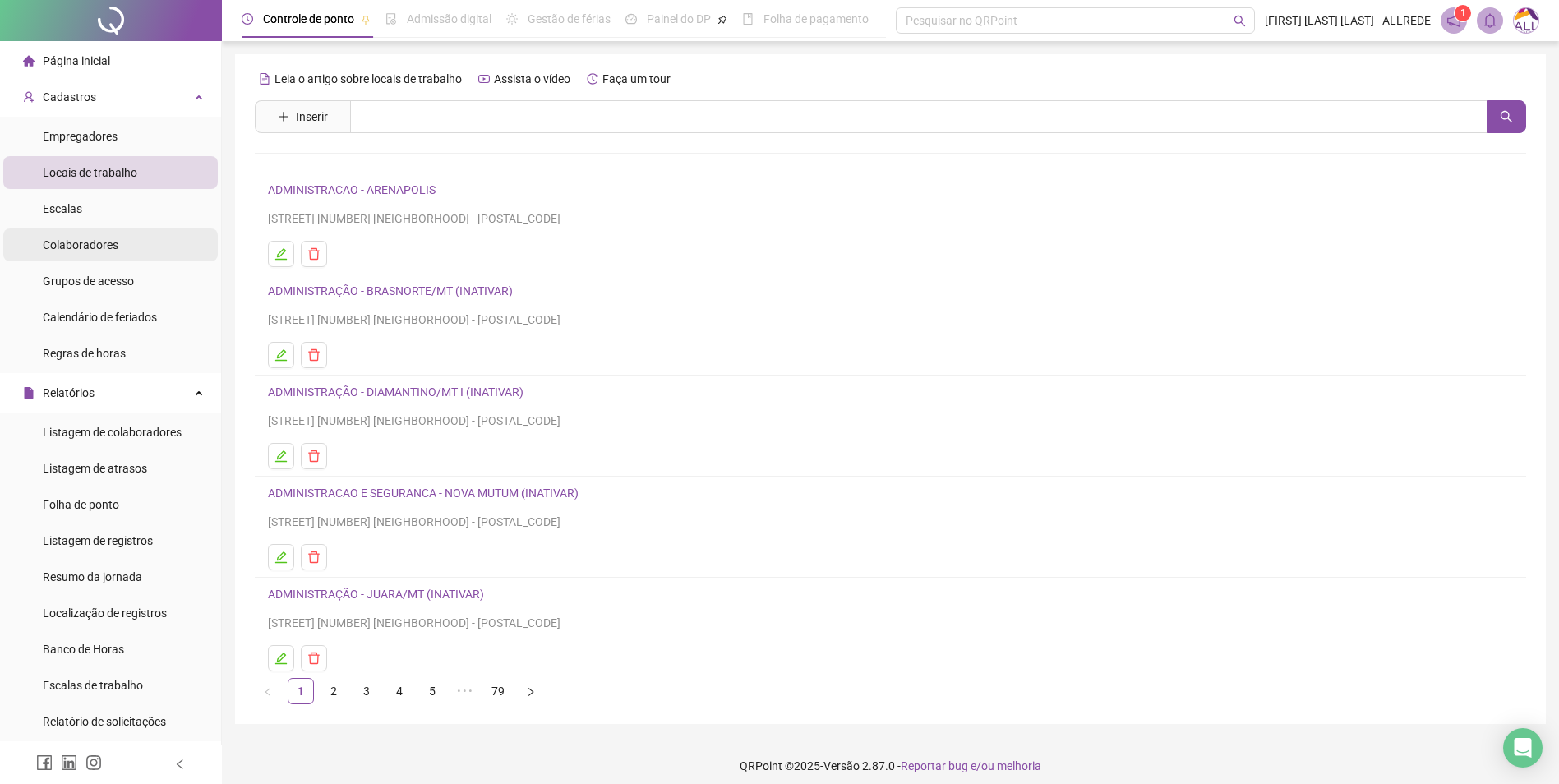 click on "Colaboradores" at bounding box center [81, 245] 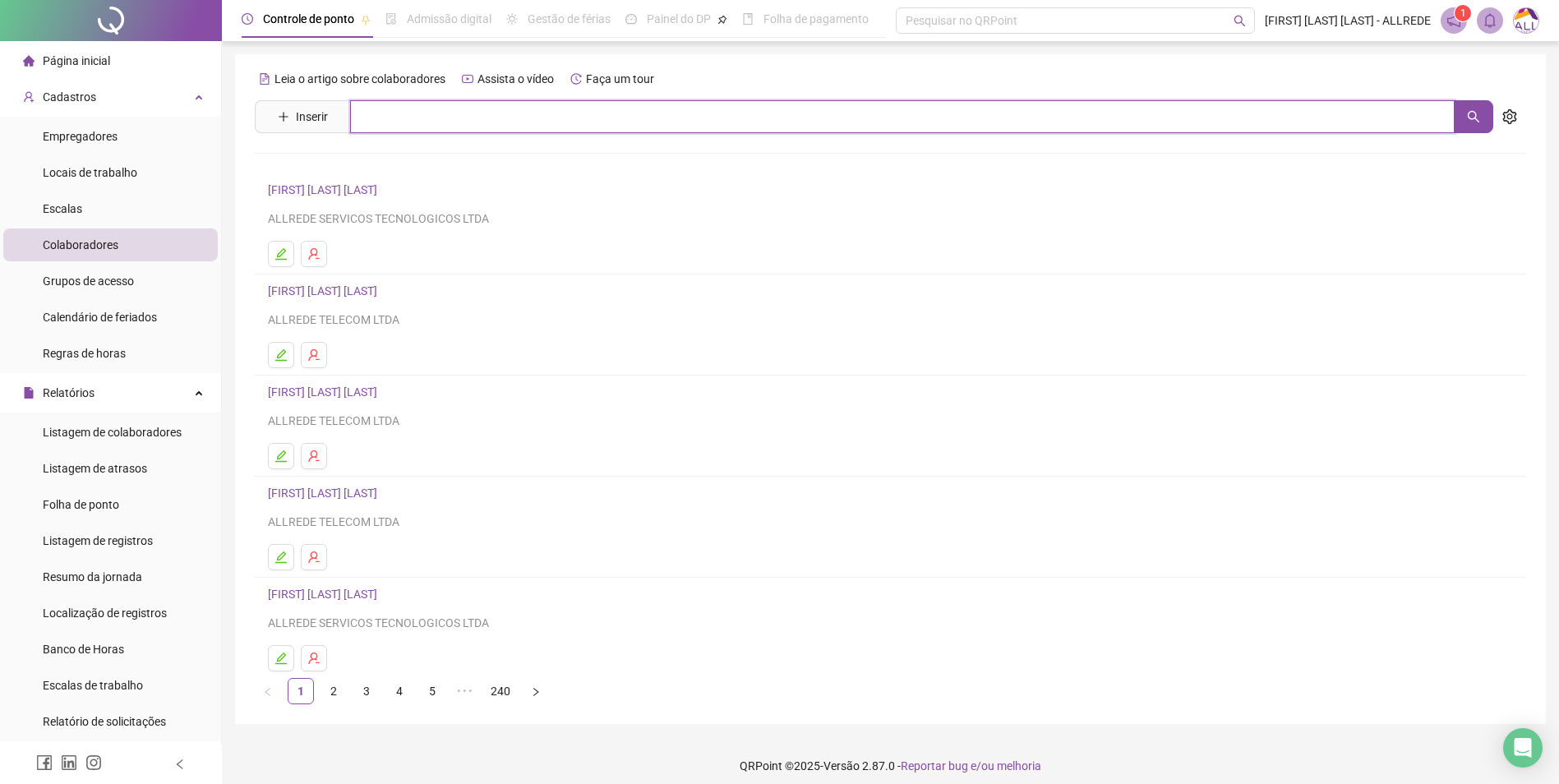 click at bounding box center [902, 117] 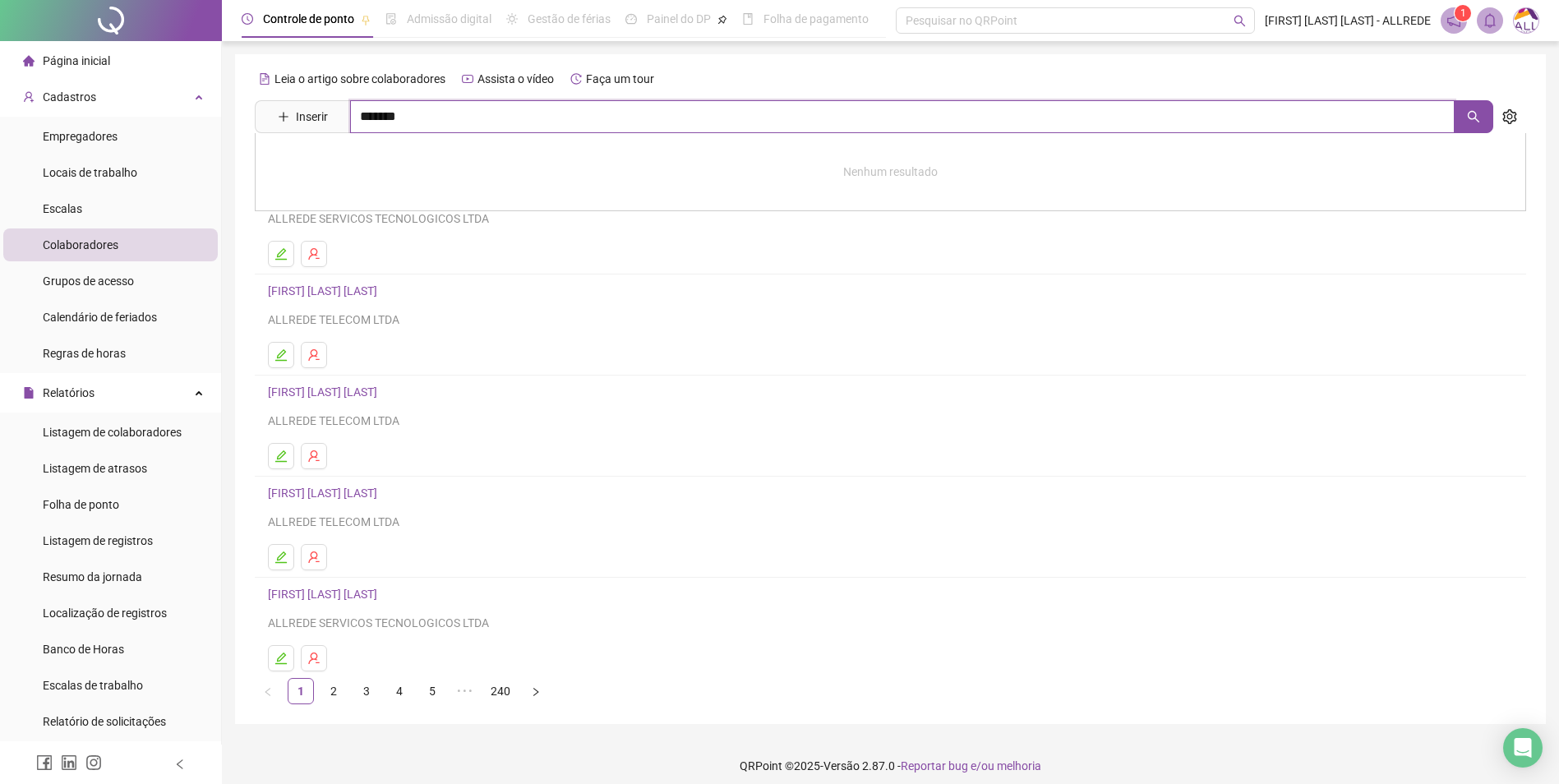 type on "*******" 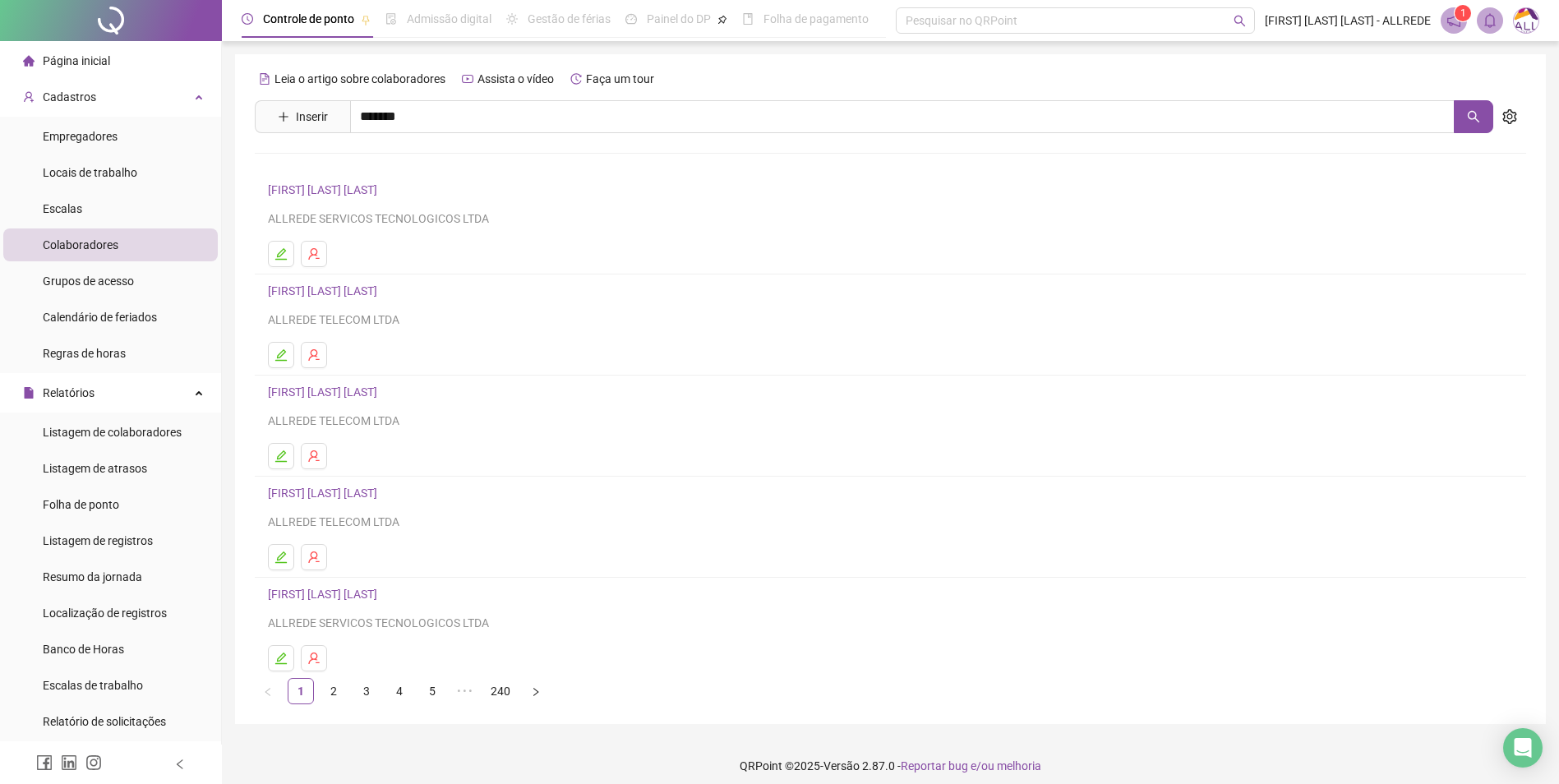 click on "[FIRST] [LAST] [LAST]   Inativo" at bounding box center [366, 165] 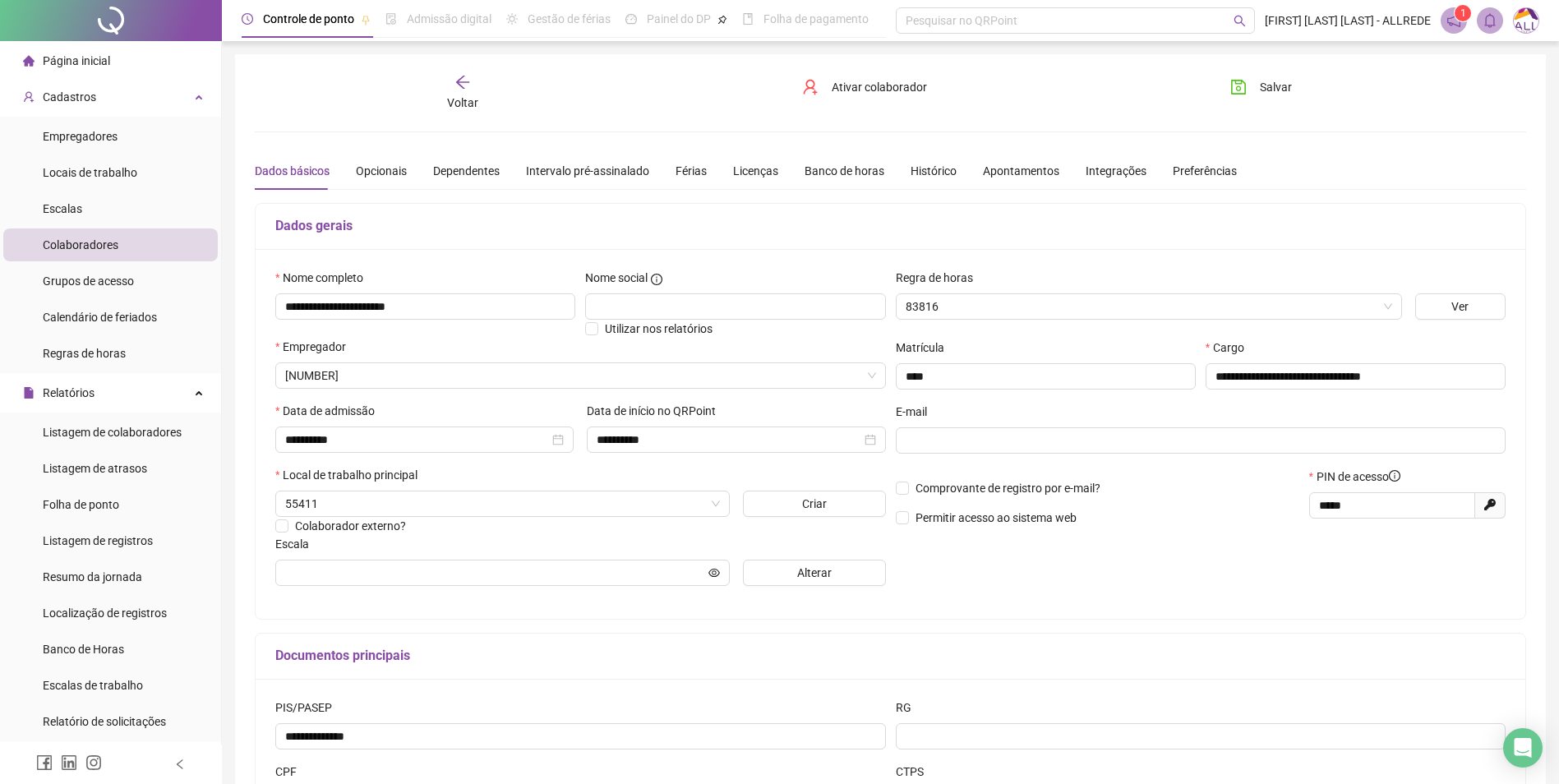 type on "**********" 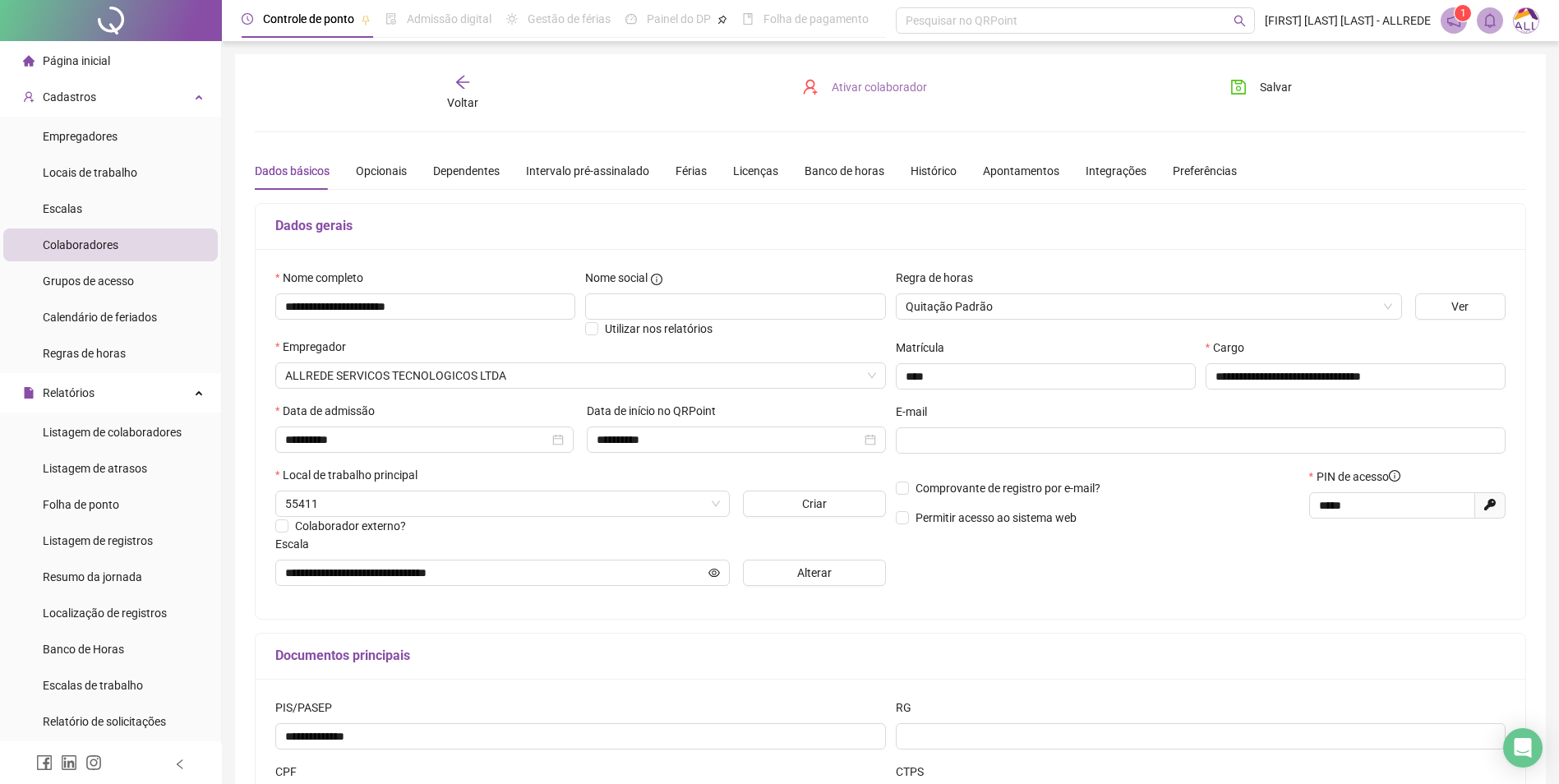 click on "Ativar colaborador" at bounding box center (879, 87) 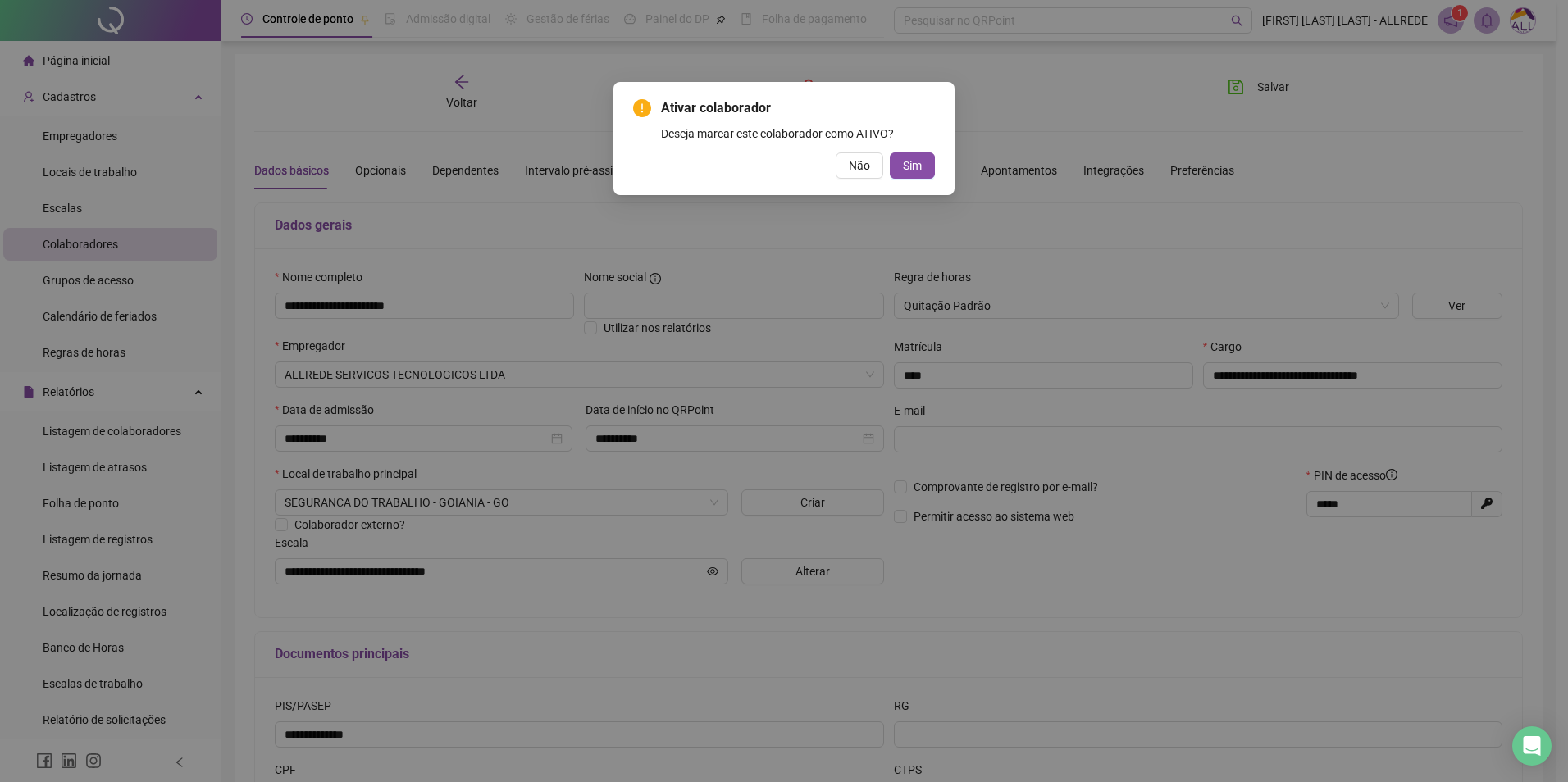 click on "Ativar colaborador Deseja marcar este colaborador como ATIVO? Não Sim" at bounding box center (784, 139) 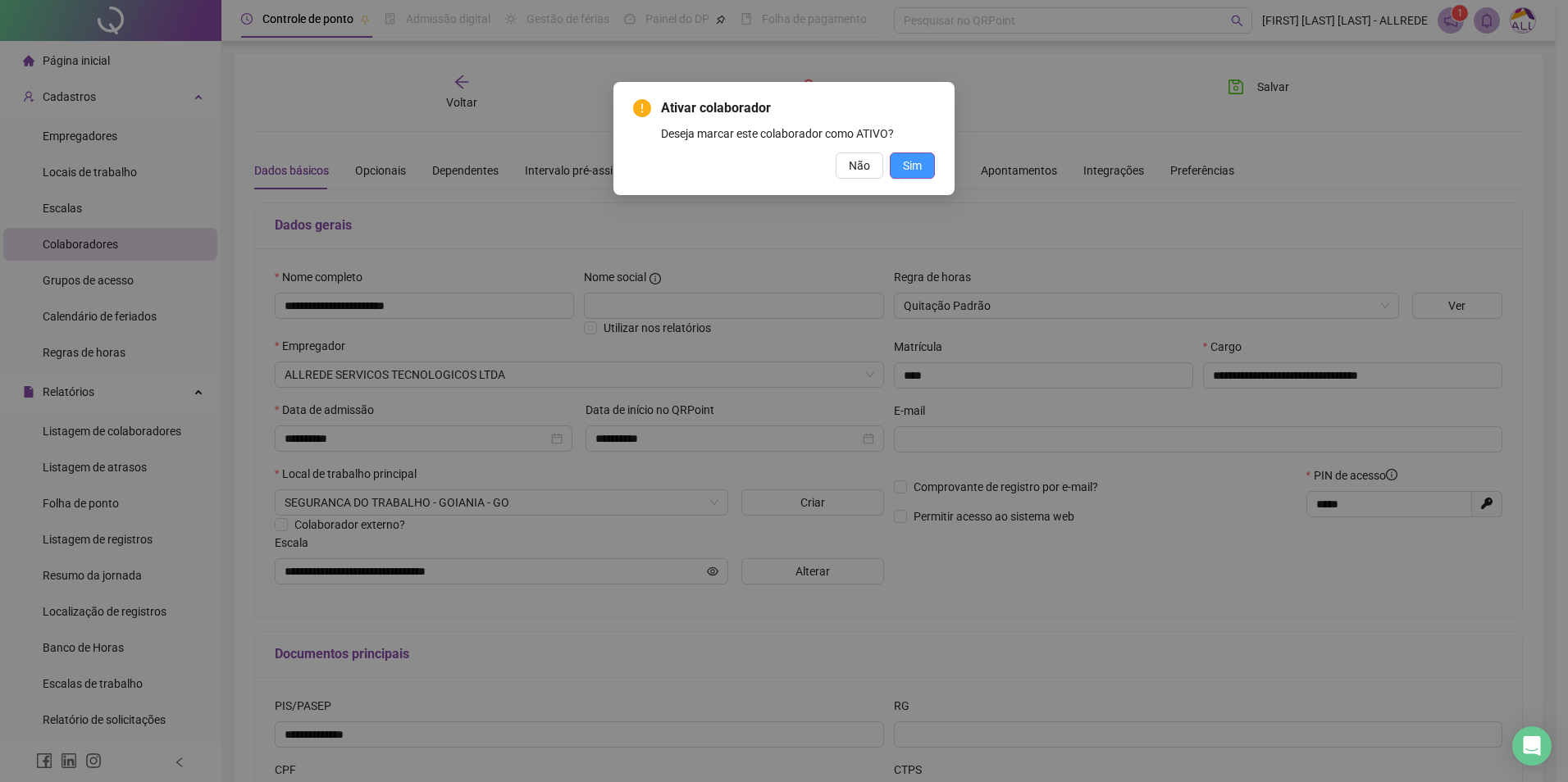 drag, startPoint x: 924, startPoint y: 166, endPoint x: 921, endPoint y: 175, distance: 9.486833 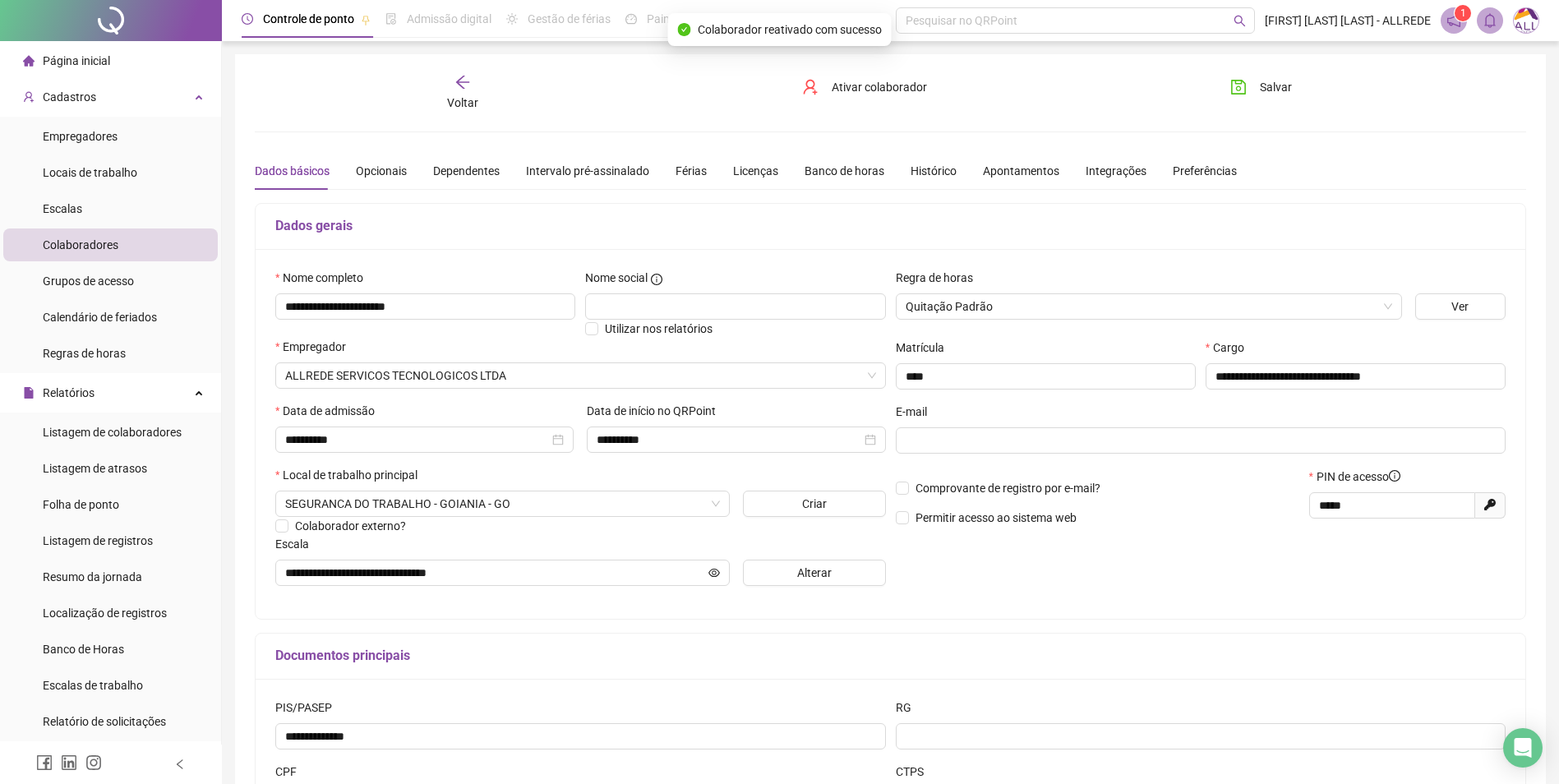 click 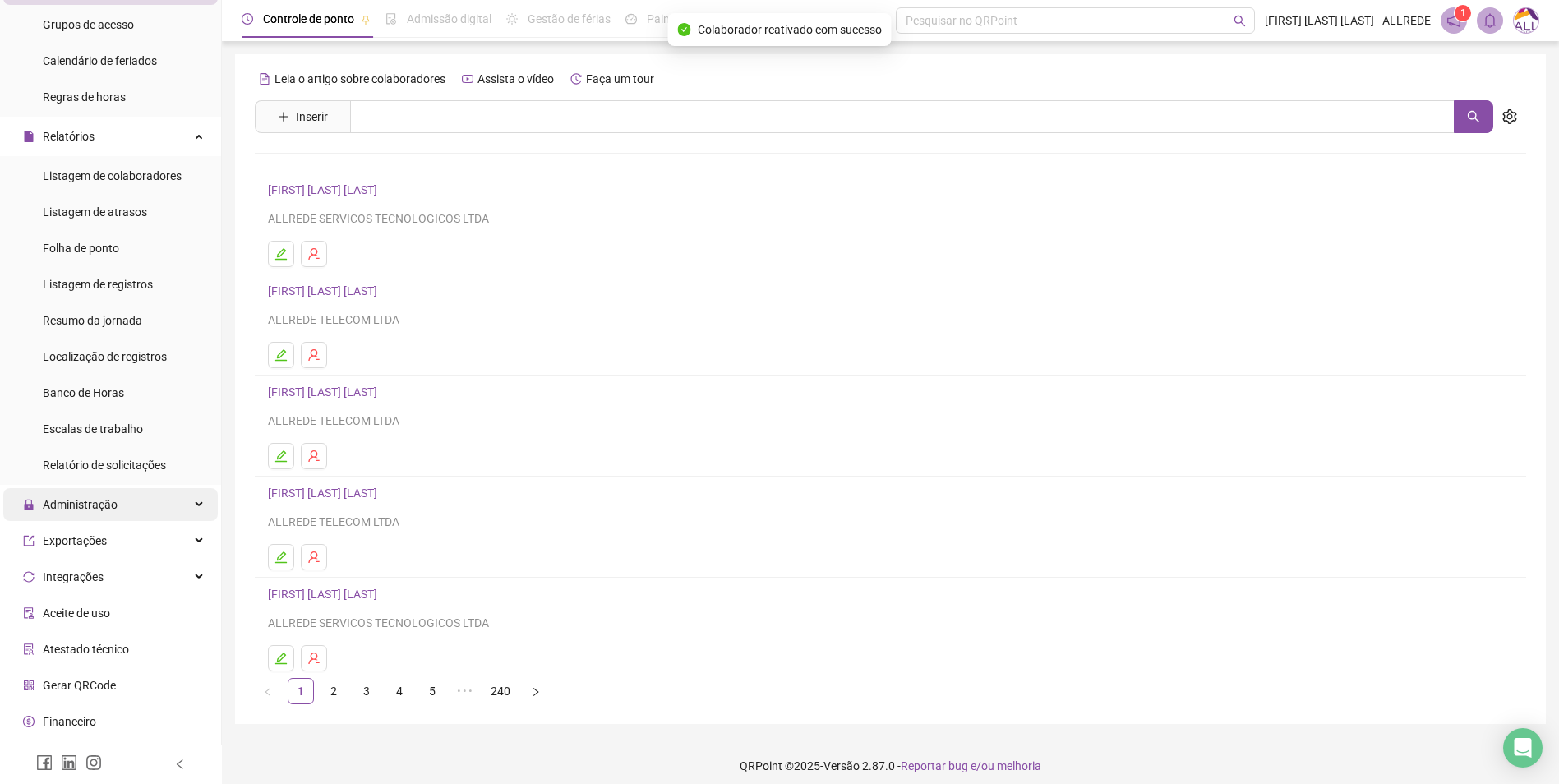 scroll, scrollTop: 286, scrollLeft: 0, axis: vertical 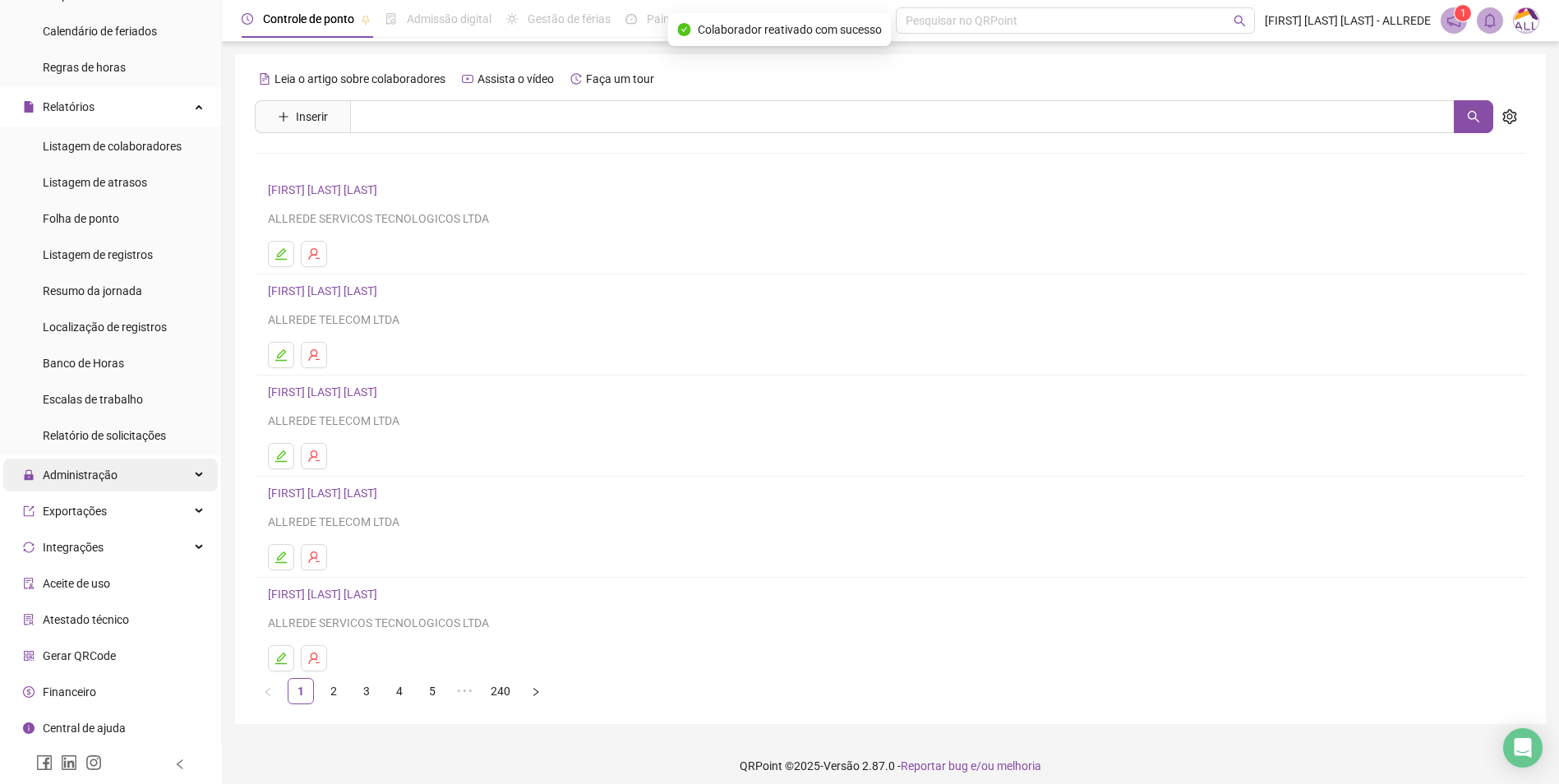 click on "Administração" at bounding box center [80, 475] 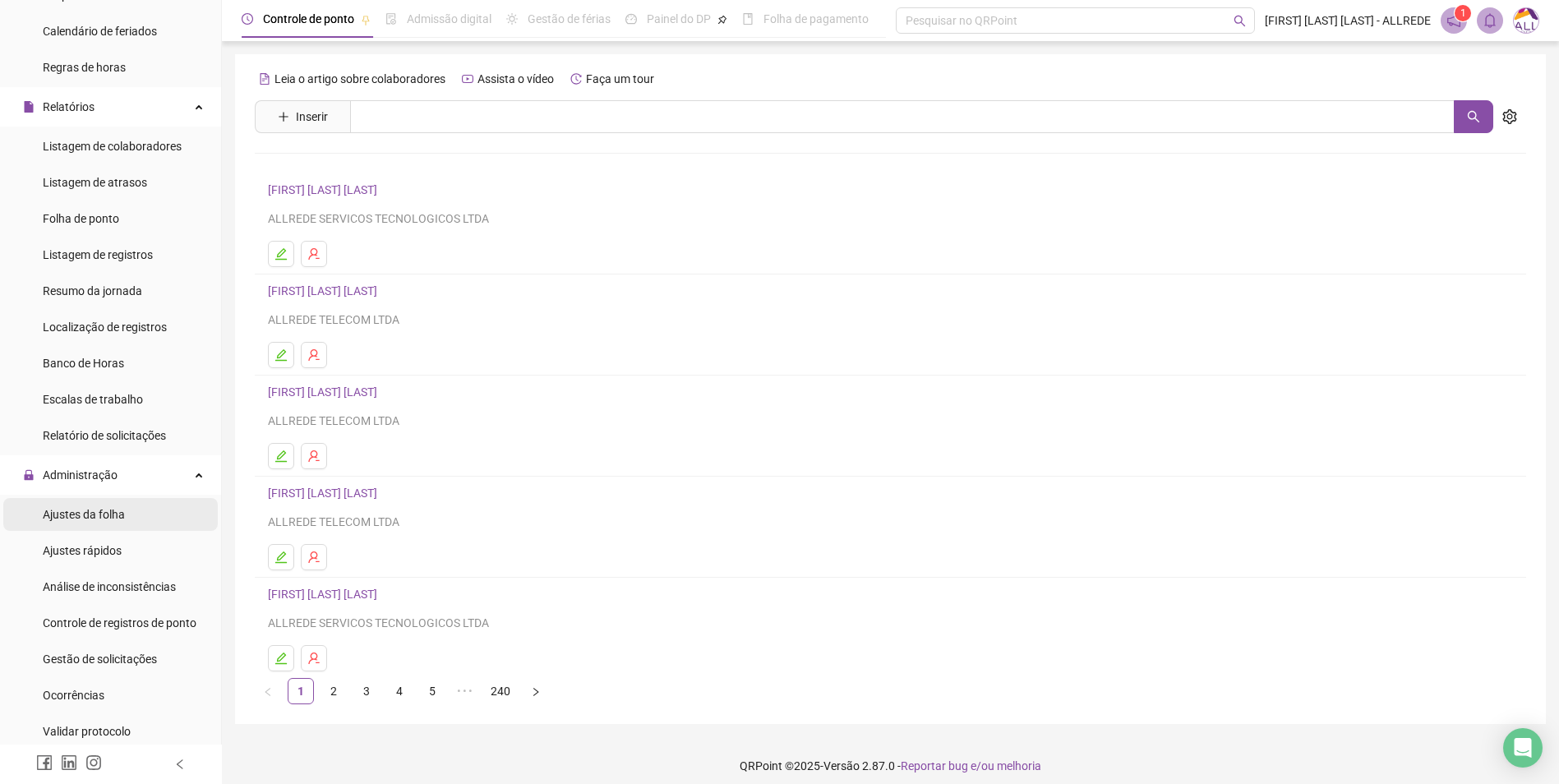 click on "Ajustes da folha" at bounding box center (84, 514) 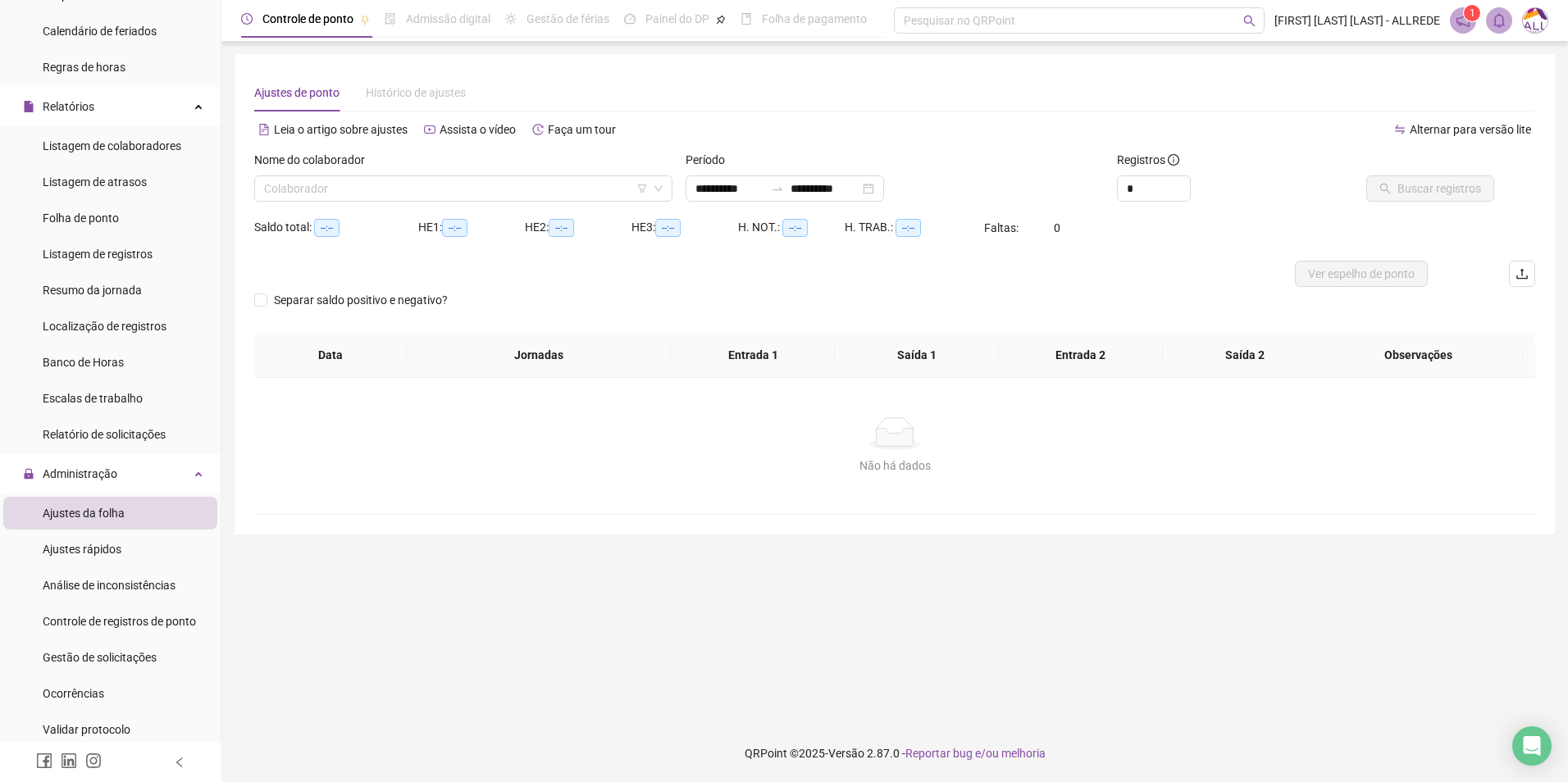 type on "**********" 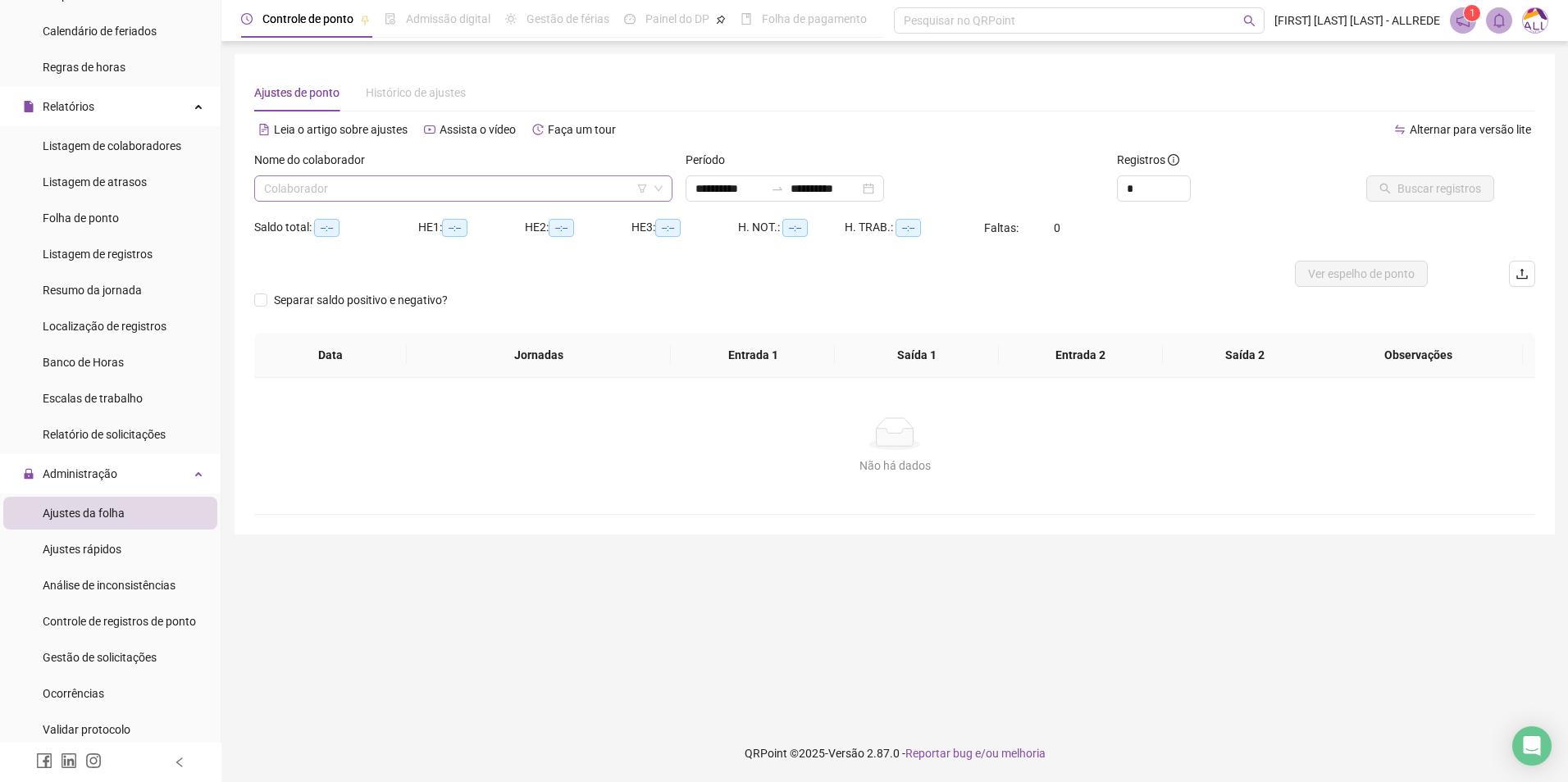 click at bounding box center (458, 189) 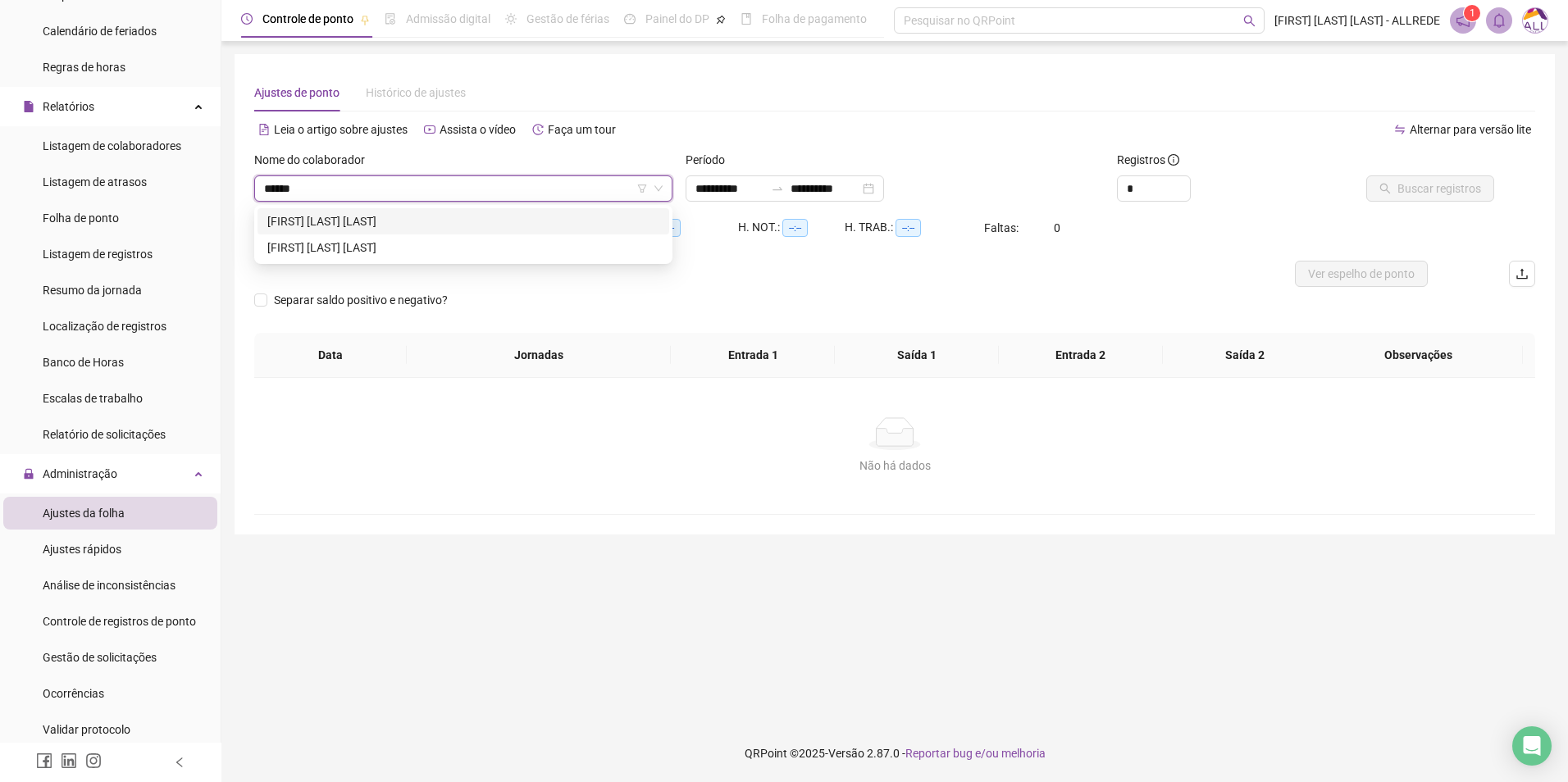 type on "*******" 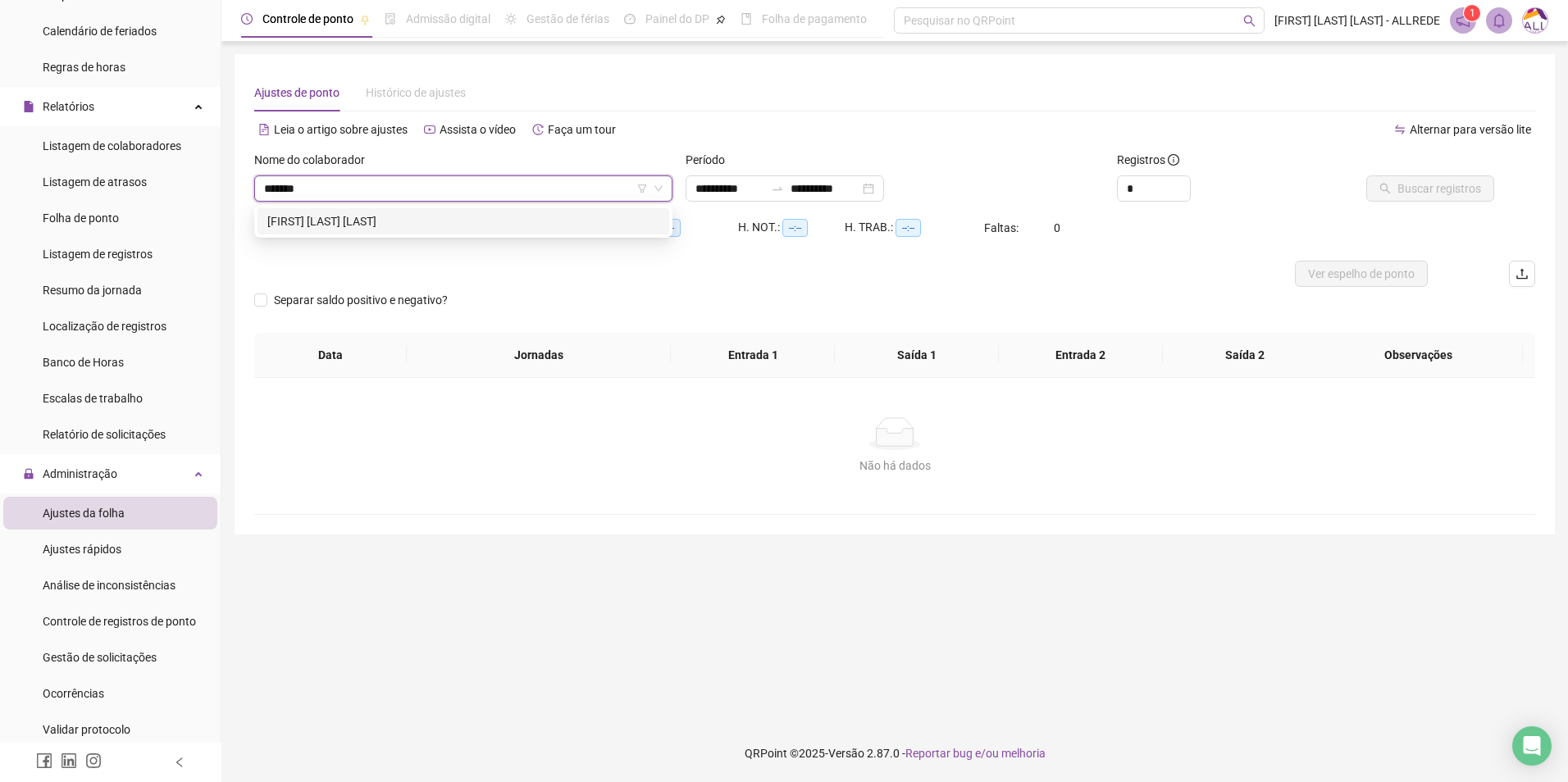 click on "[FIRST] [LAST] [LAST]" at bounding box center [463, 221] 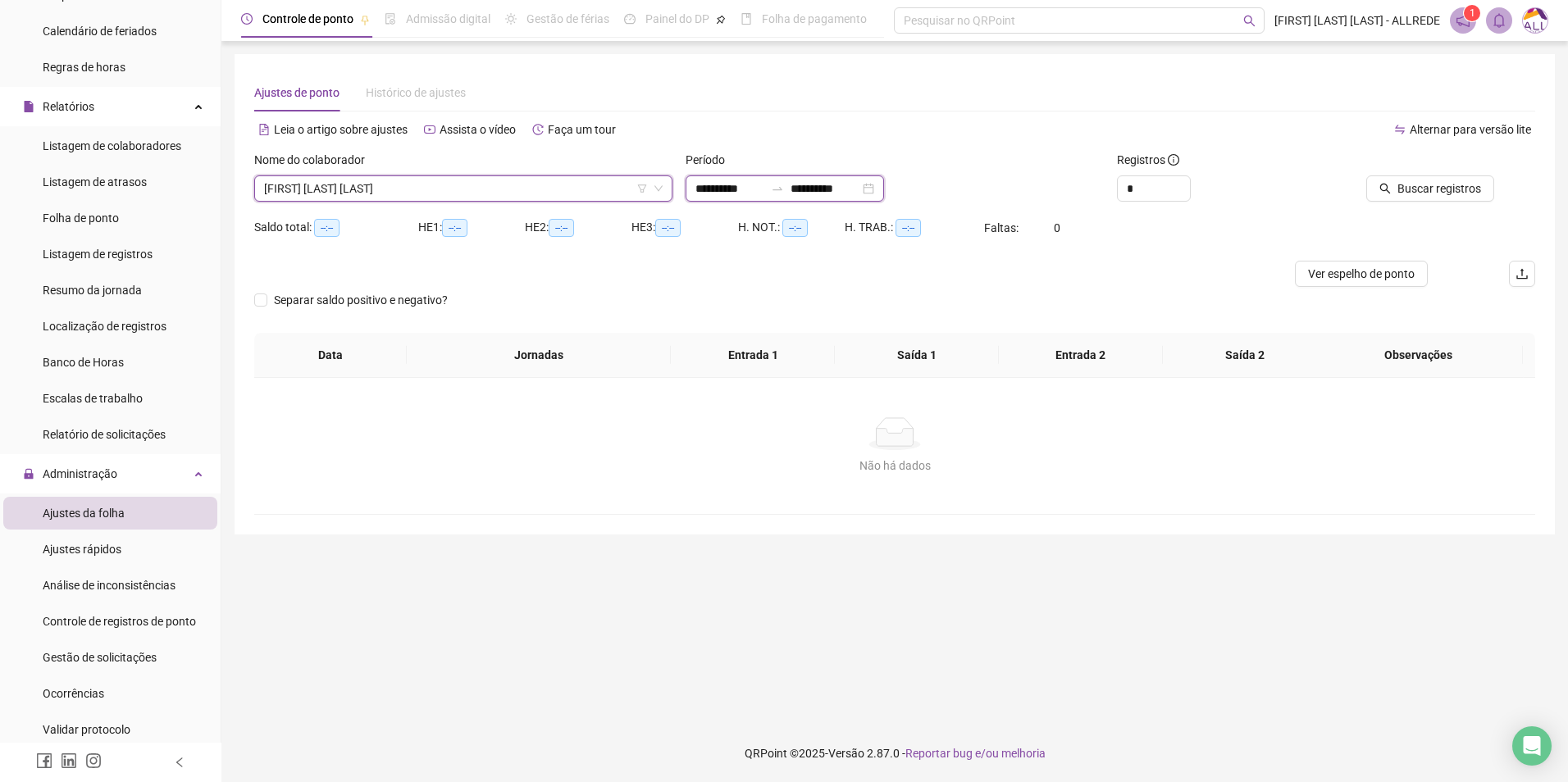 click on "**********" at bounding box center [825, 189] 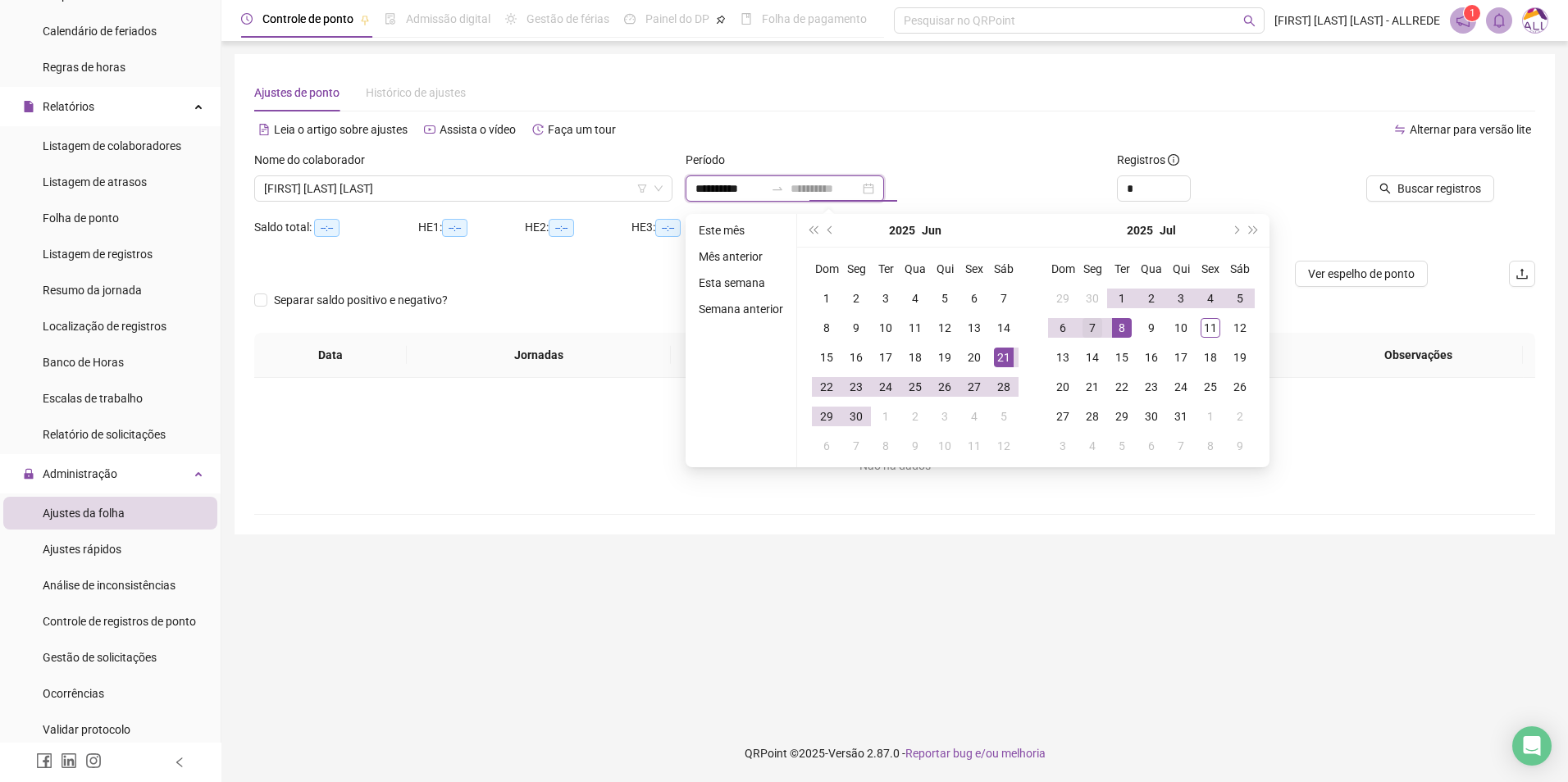 type on "**********" 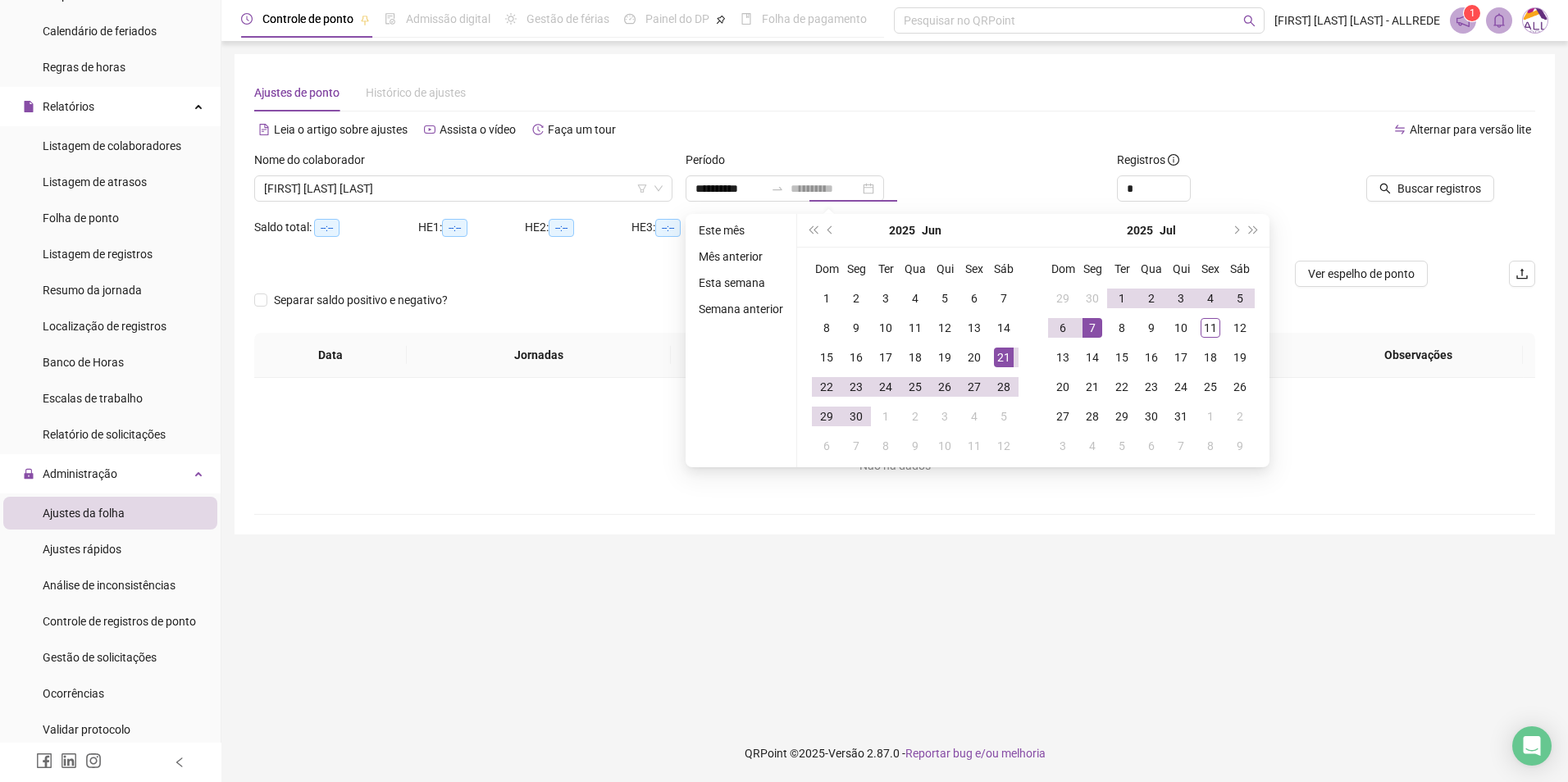 click on "7" at bounding box center (1092, 328) 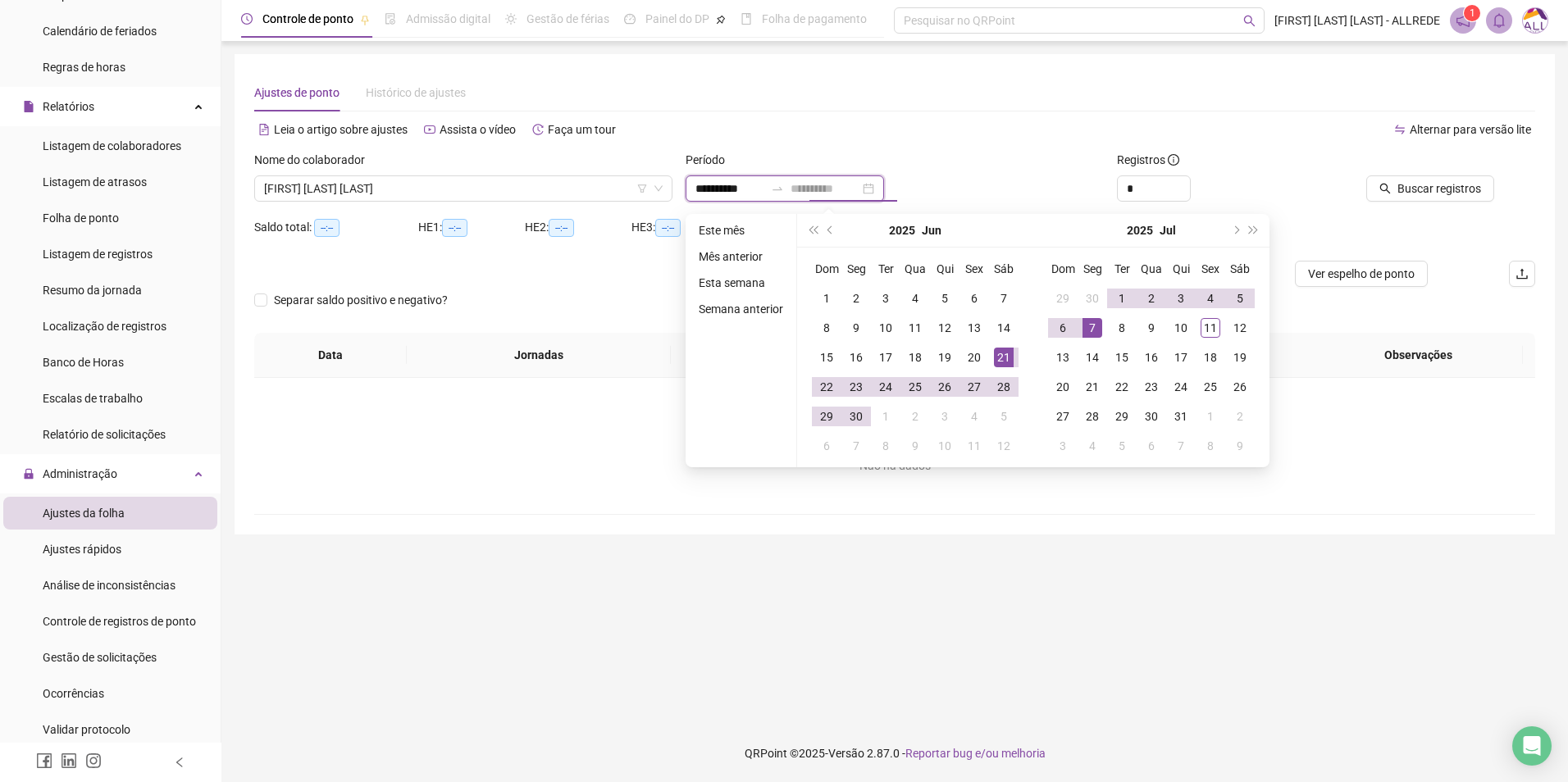 type on "**********" 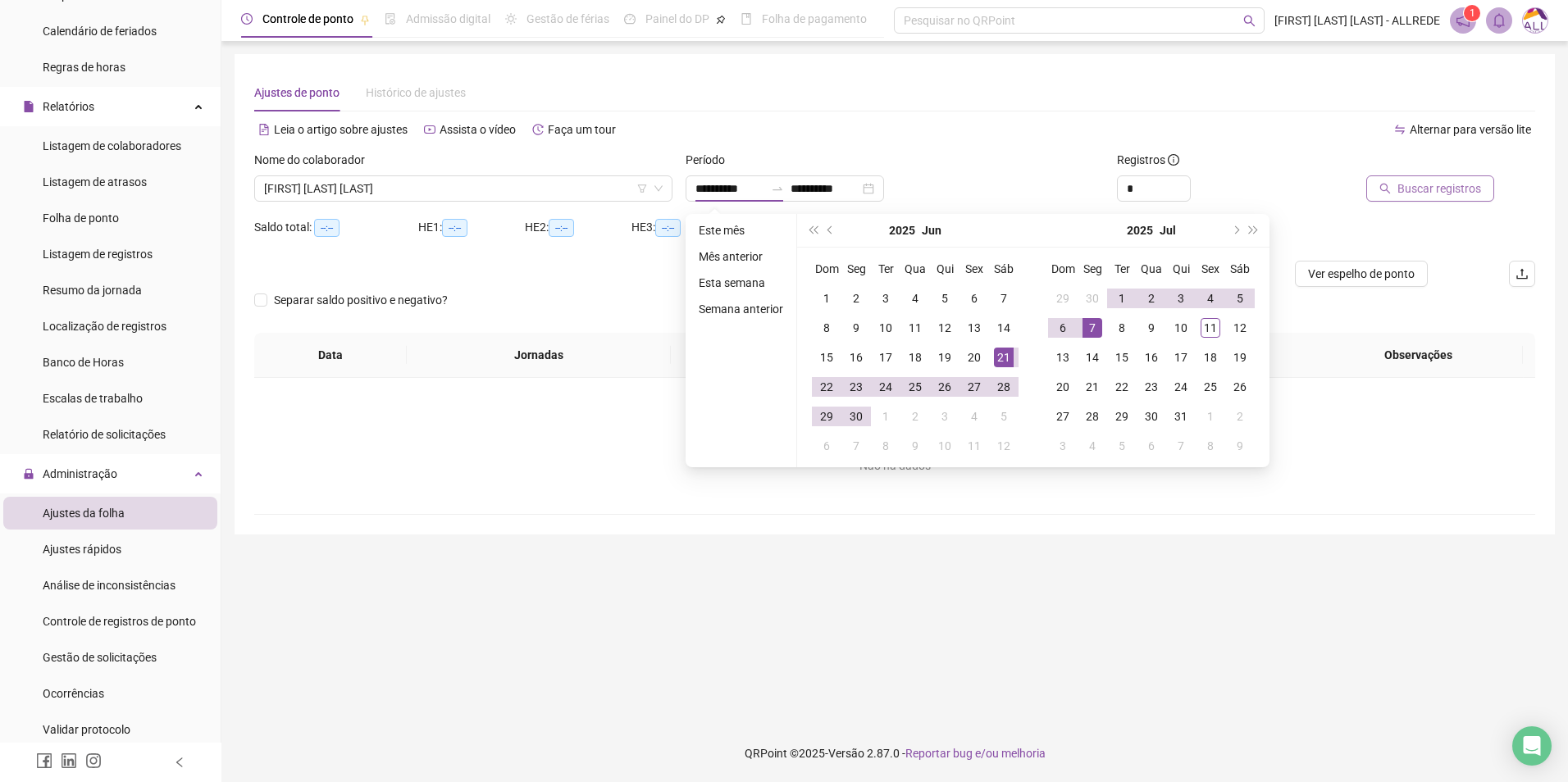 click on "Buscar registros" at bounding box center [1439, 189] 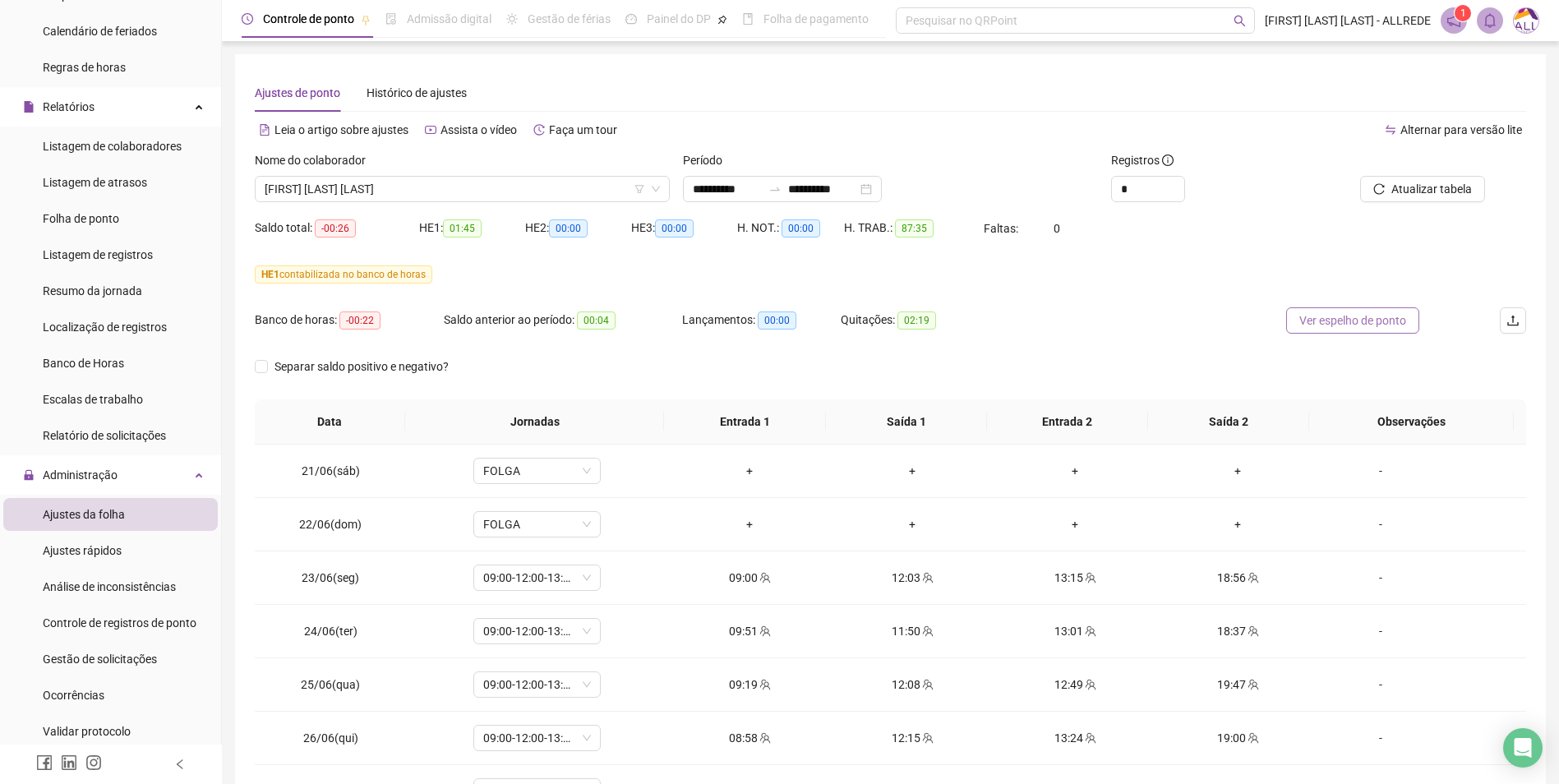 click on "Ver espelho de ponto" at bounding box center (1353, 321) 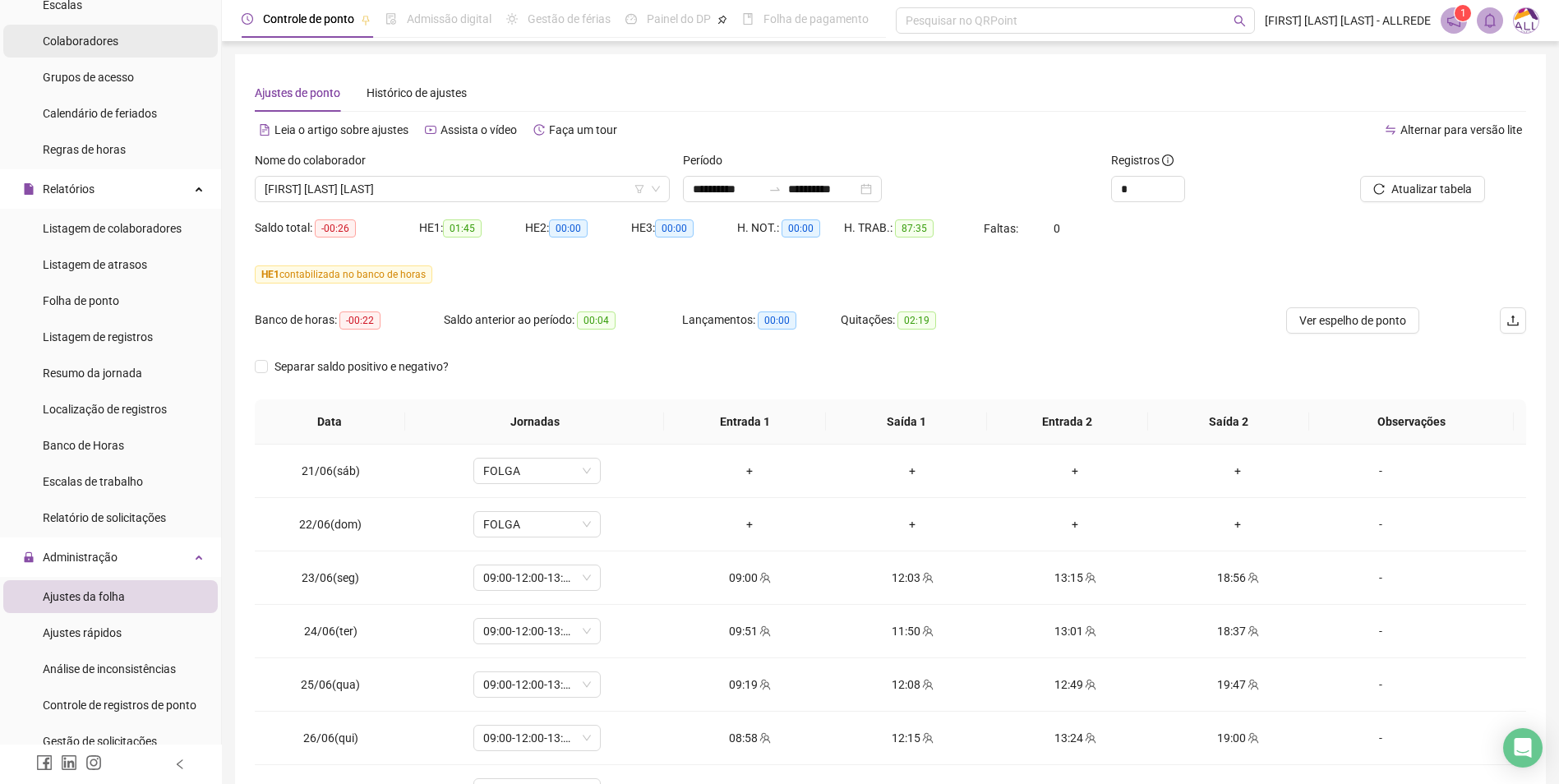 scroll, scrollTop: 0, scrollLeft: 0, axis: both 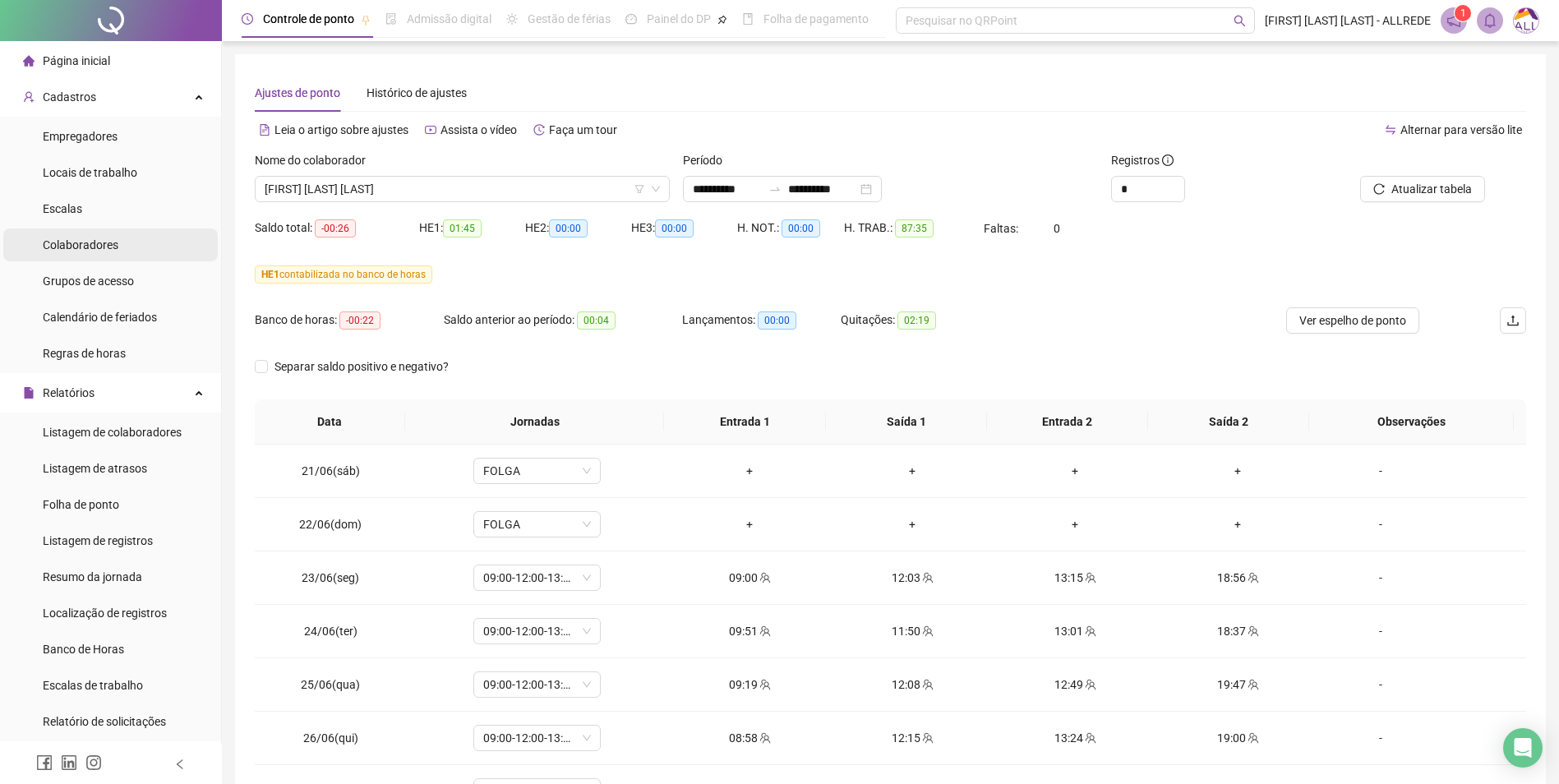 click on "Colaboradores" at bounding box center (81, 245) 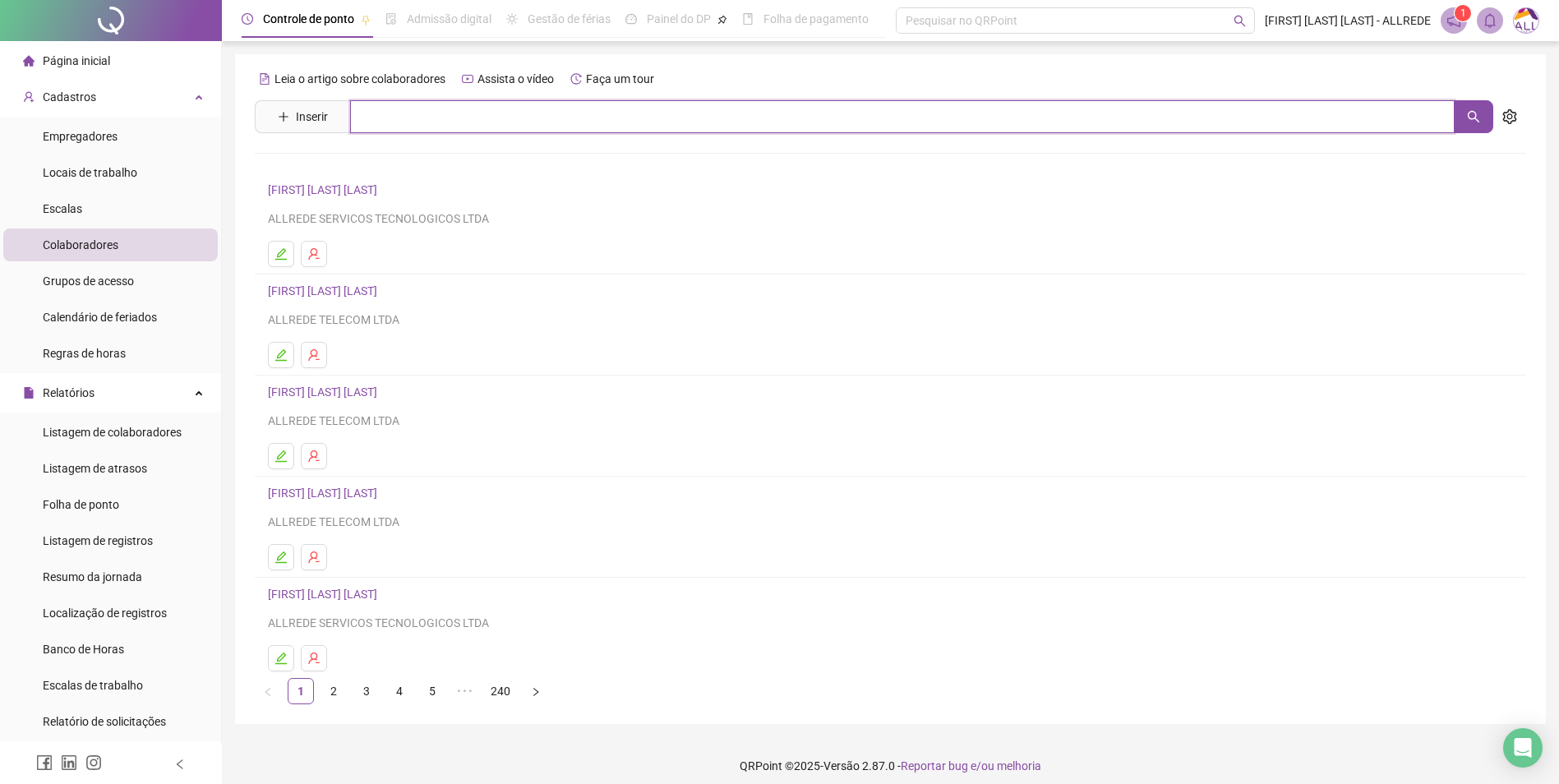 click at bounding box center (902, 117) 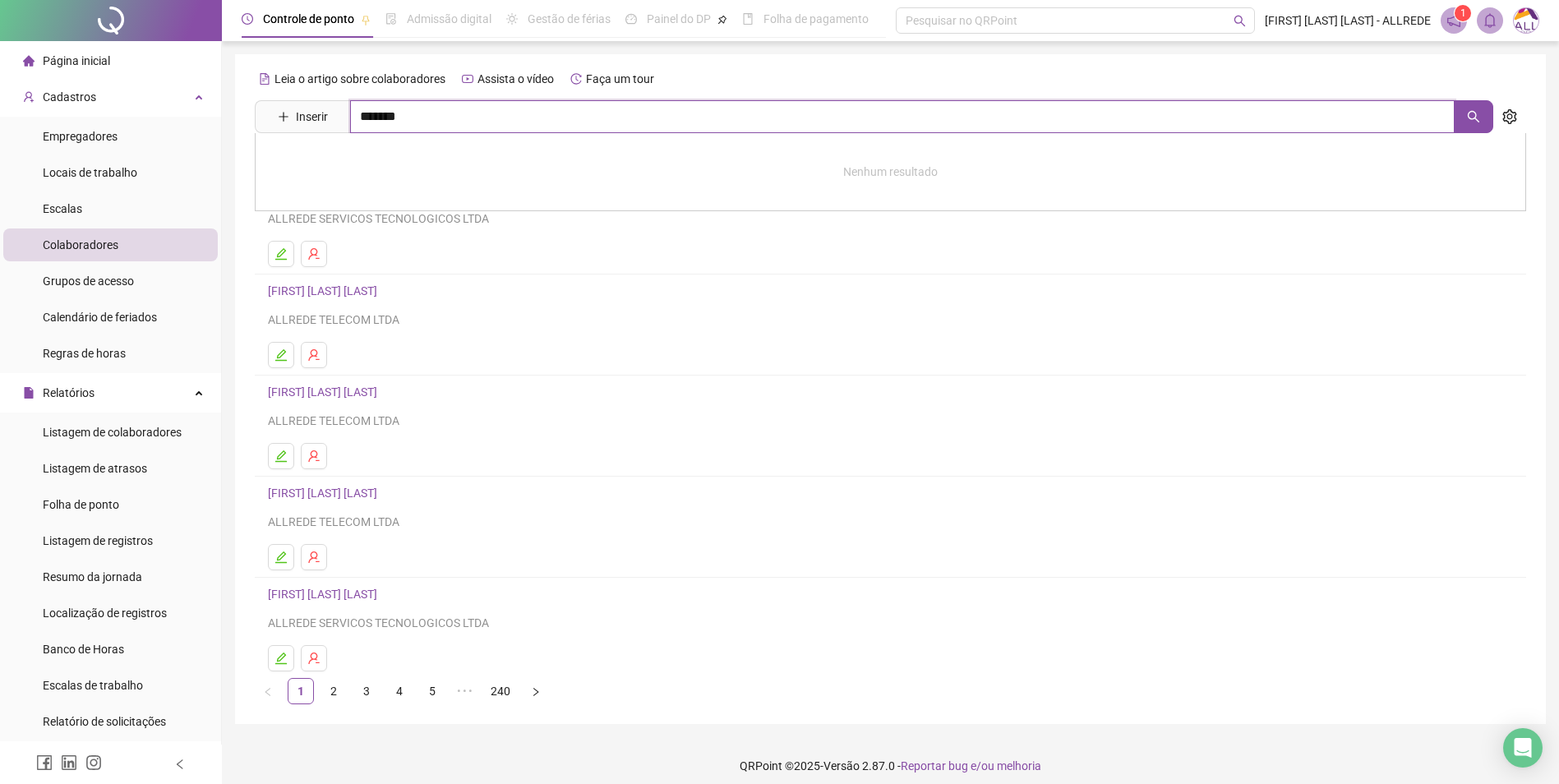 type on "*******" 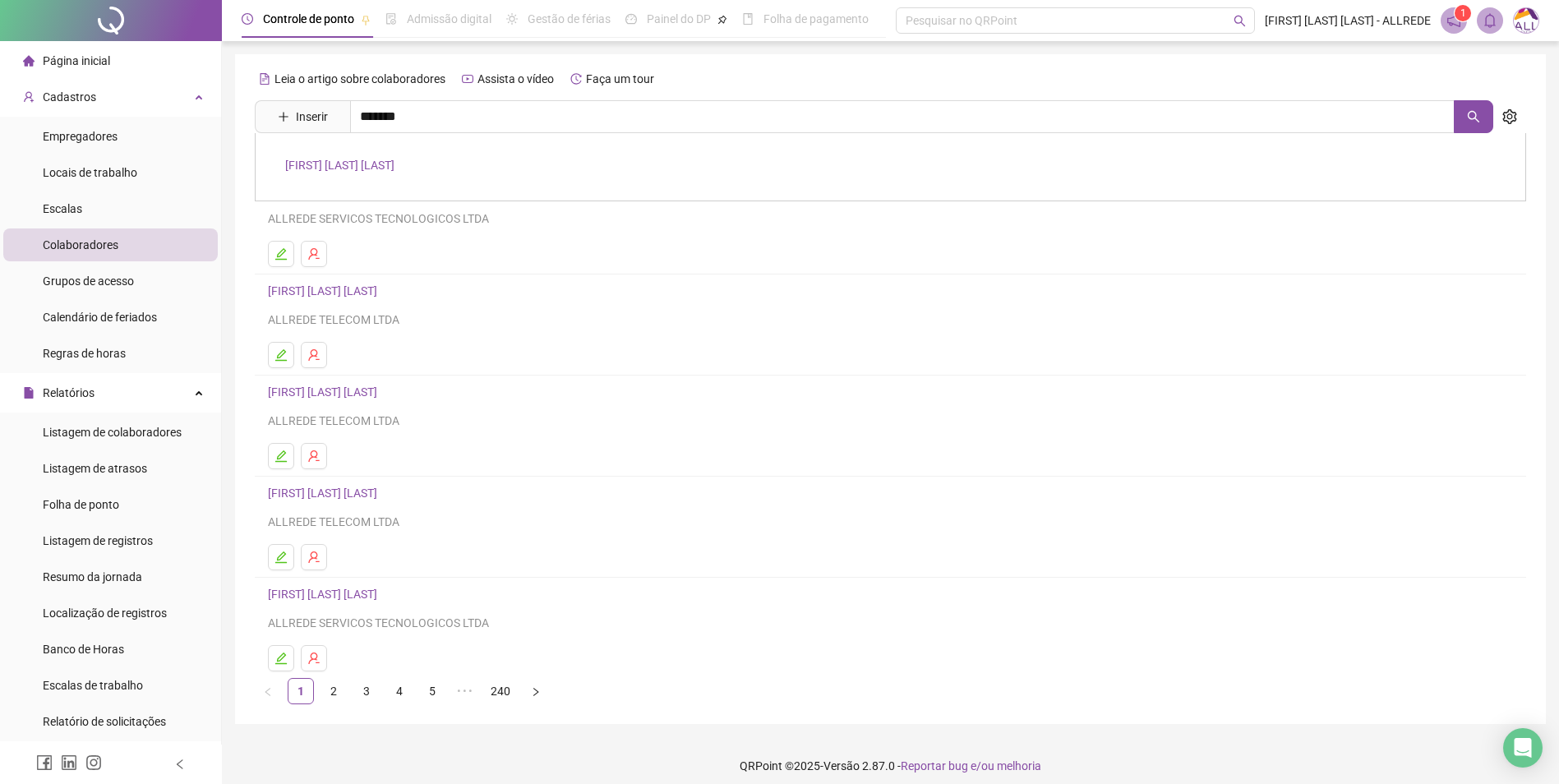 click on "[FIRST] [LAST] [LAST]" at bounding box center [339, 165] 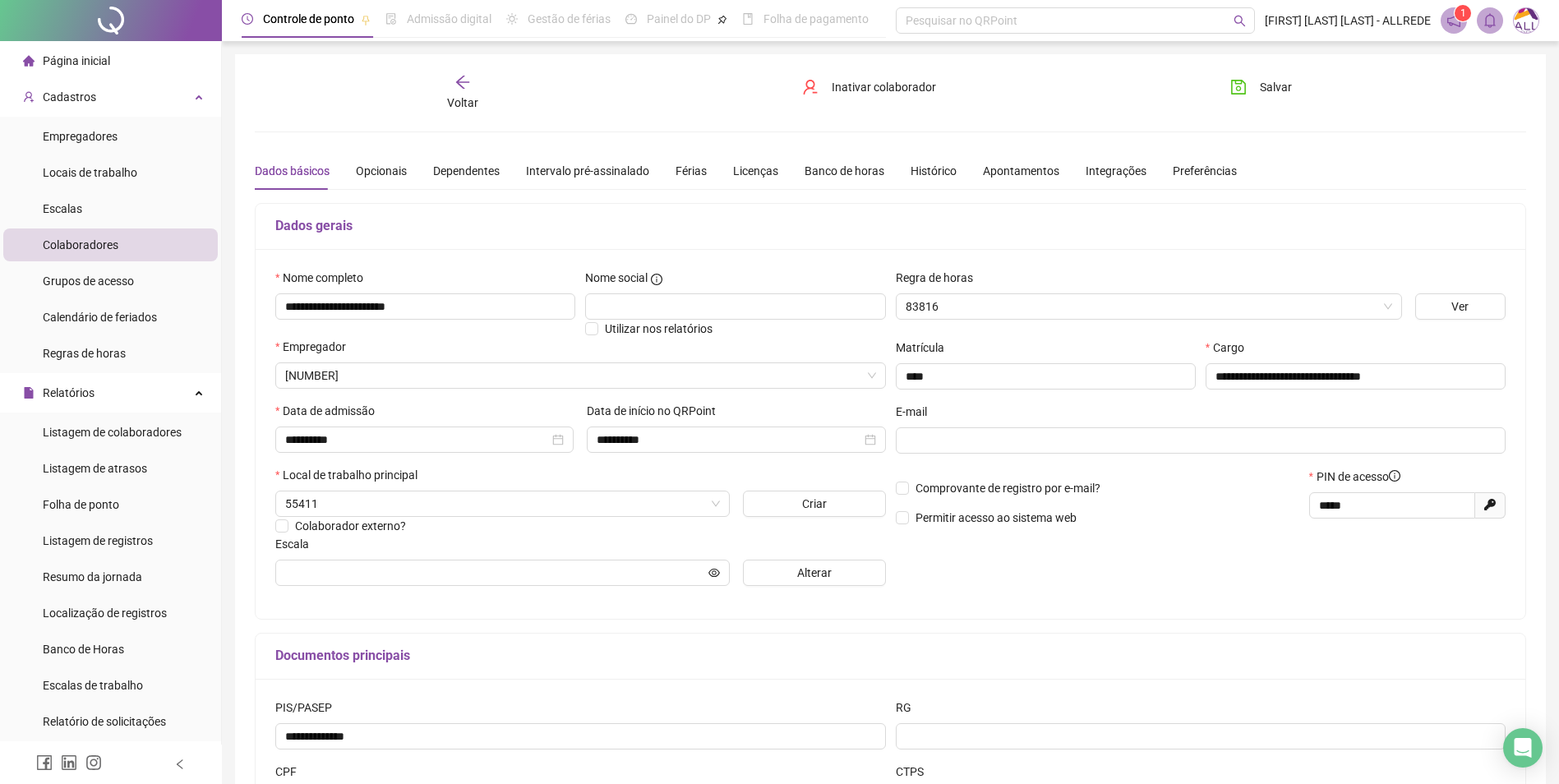 type on "**********" 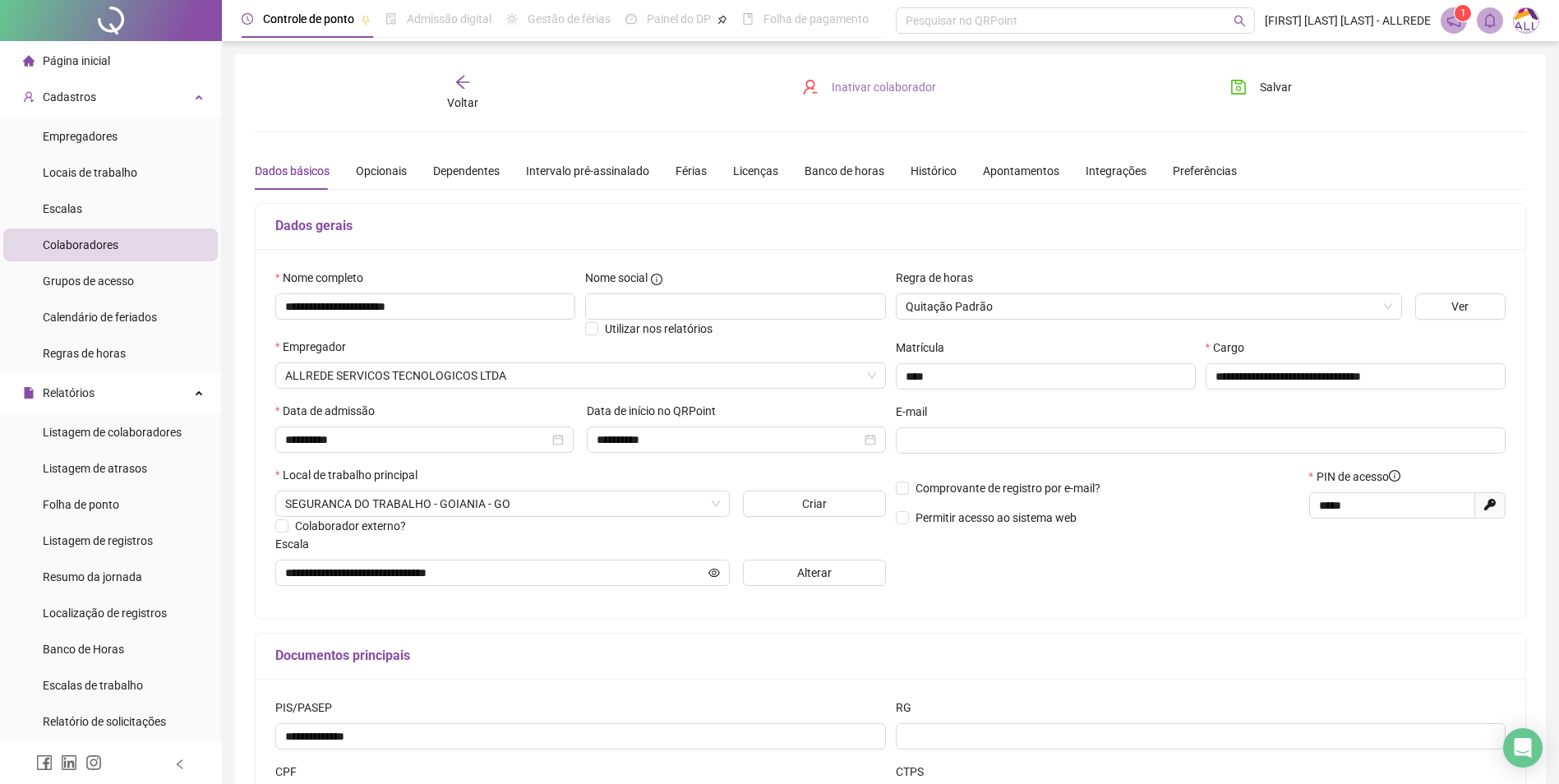 click on "Inativar colaborador" at bounding box center [883, 87] 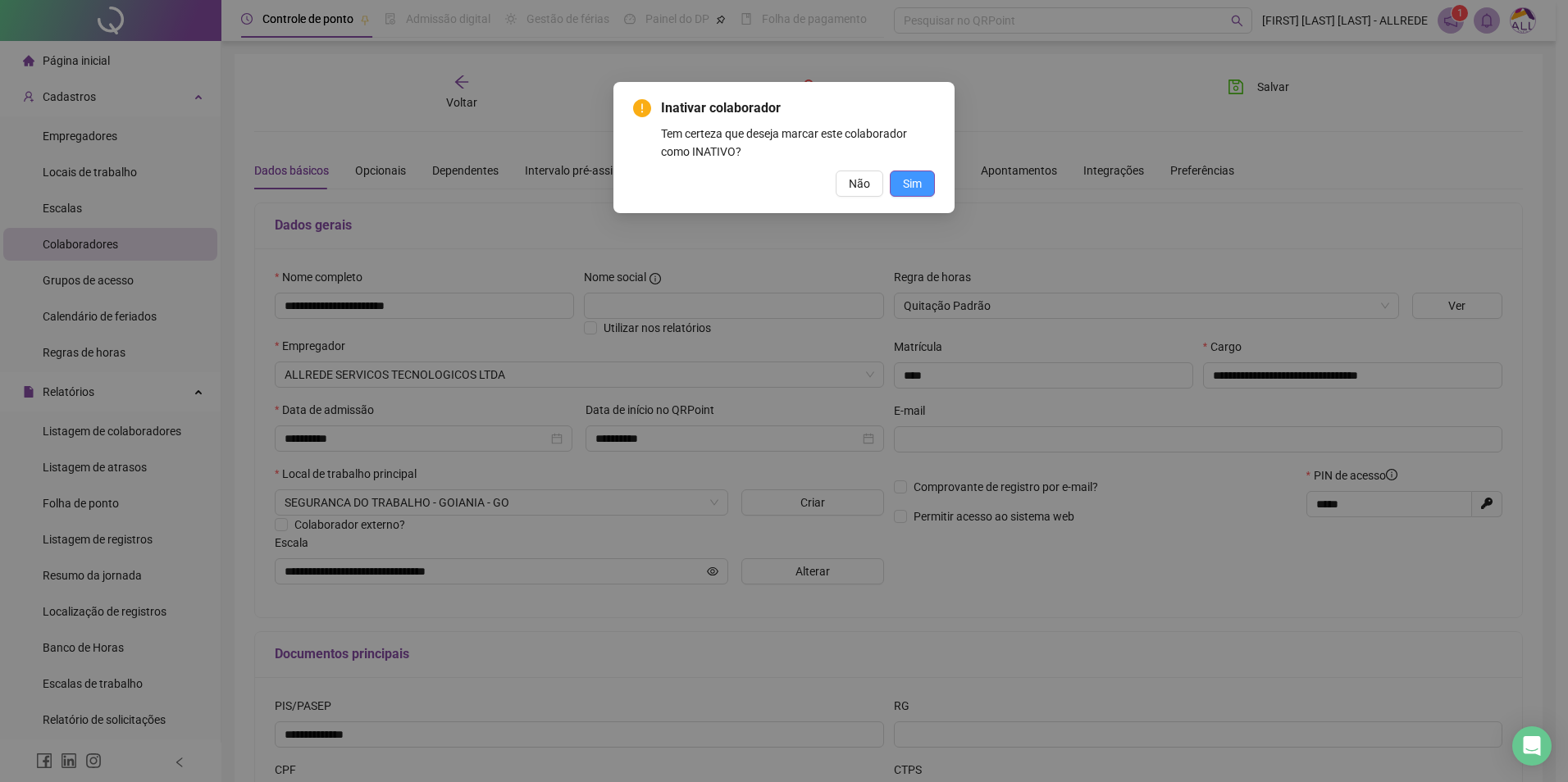click on "Sim" at bounding box center [912, 184] 